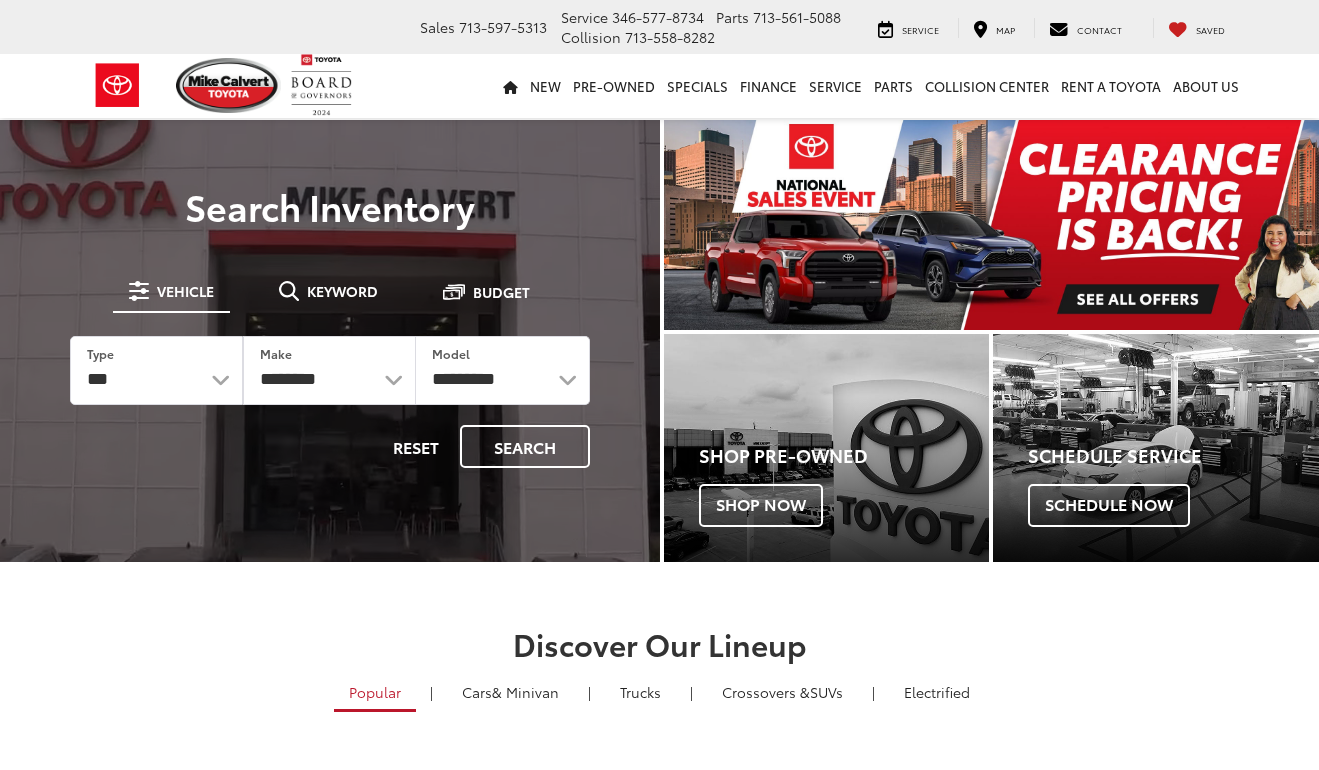 scroll, scrollTop: 0, scrollLeft: 0, axis: both 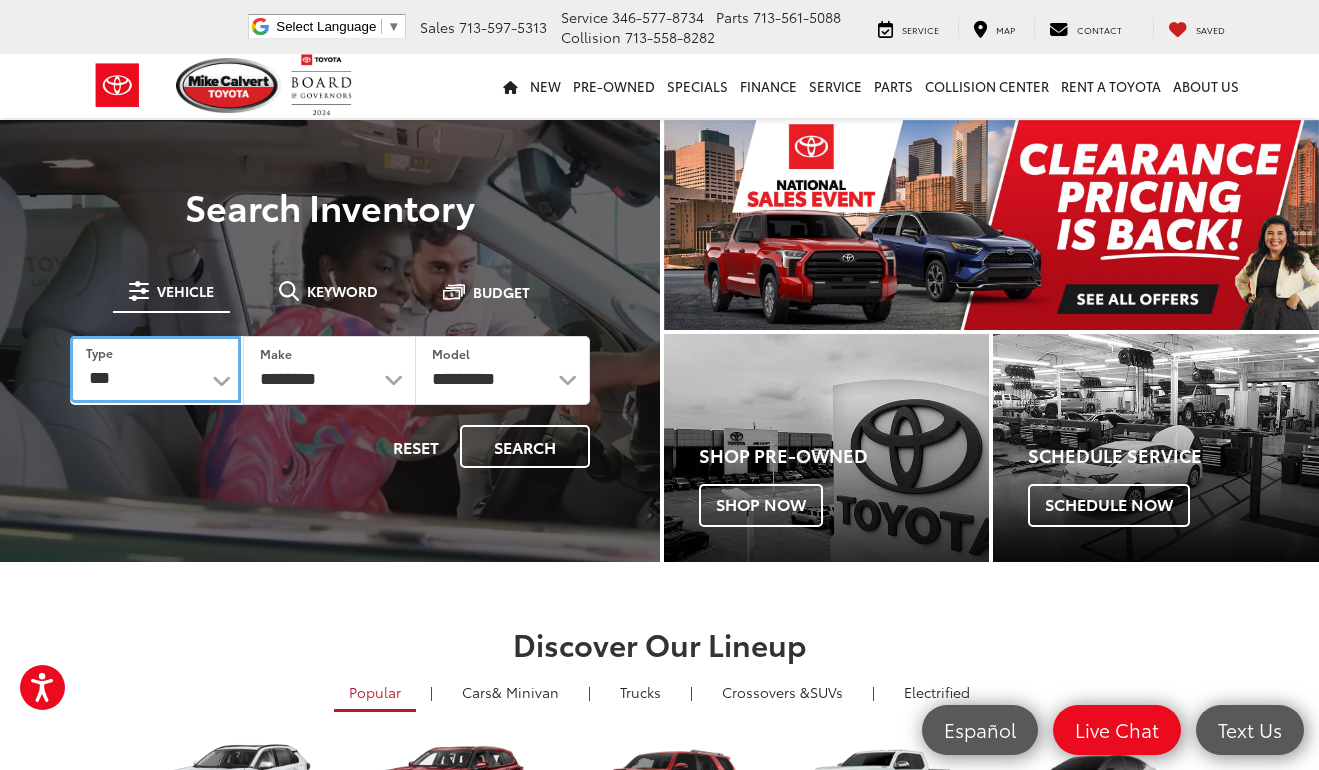 click on "***
***
****
*********" at bounding box center [155, 369] 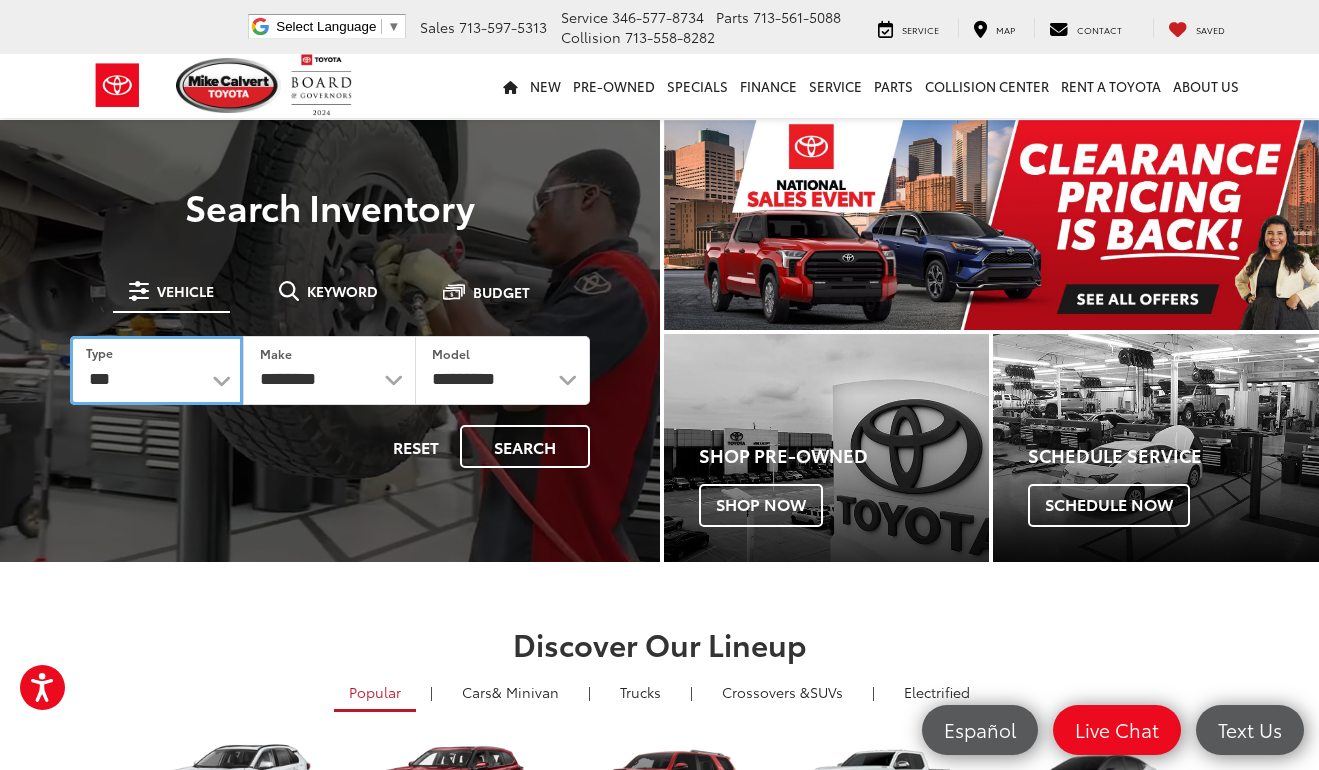 click on "***
***
****
*********" at bounding box center [156, 370] 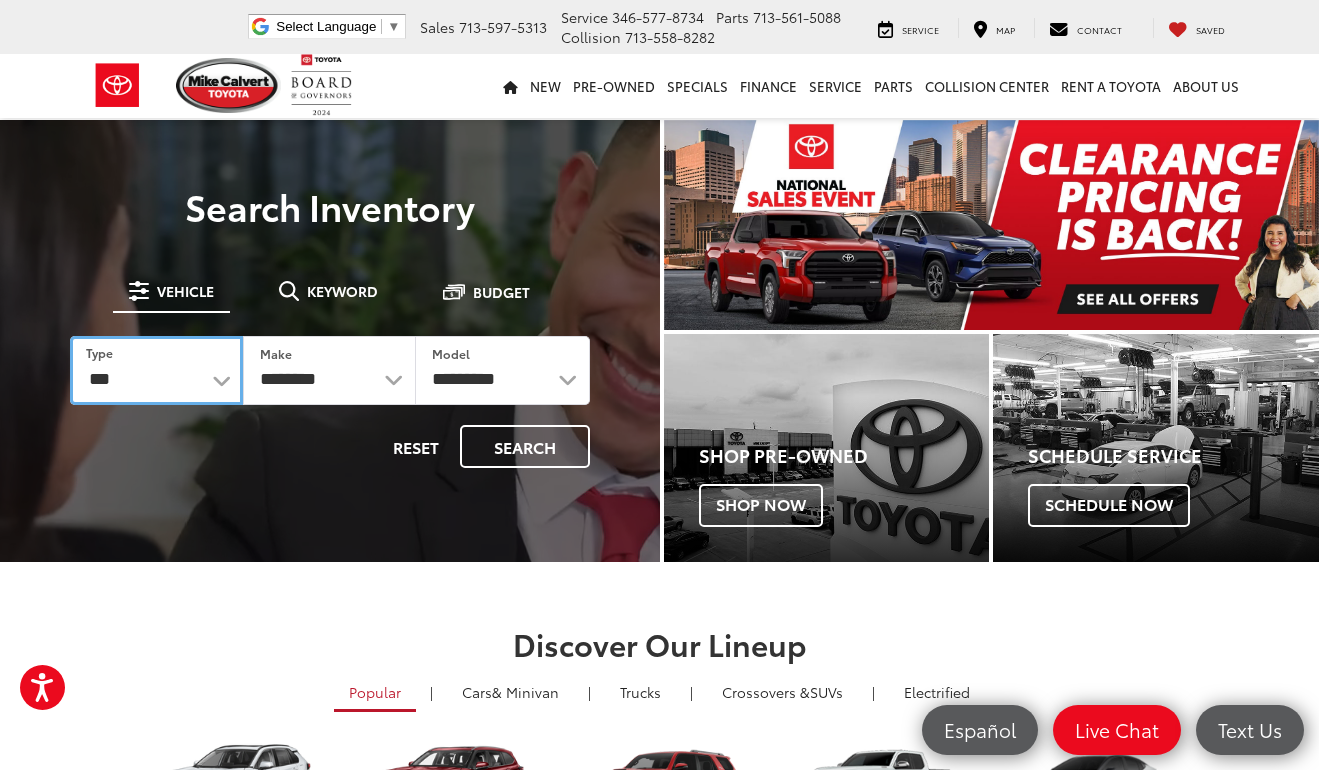 select on "******" 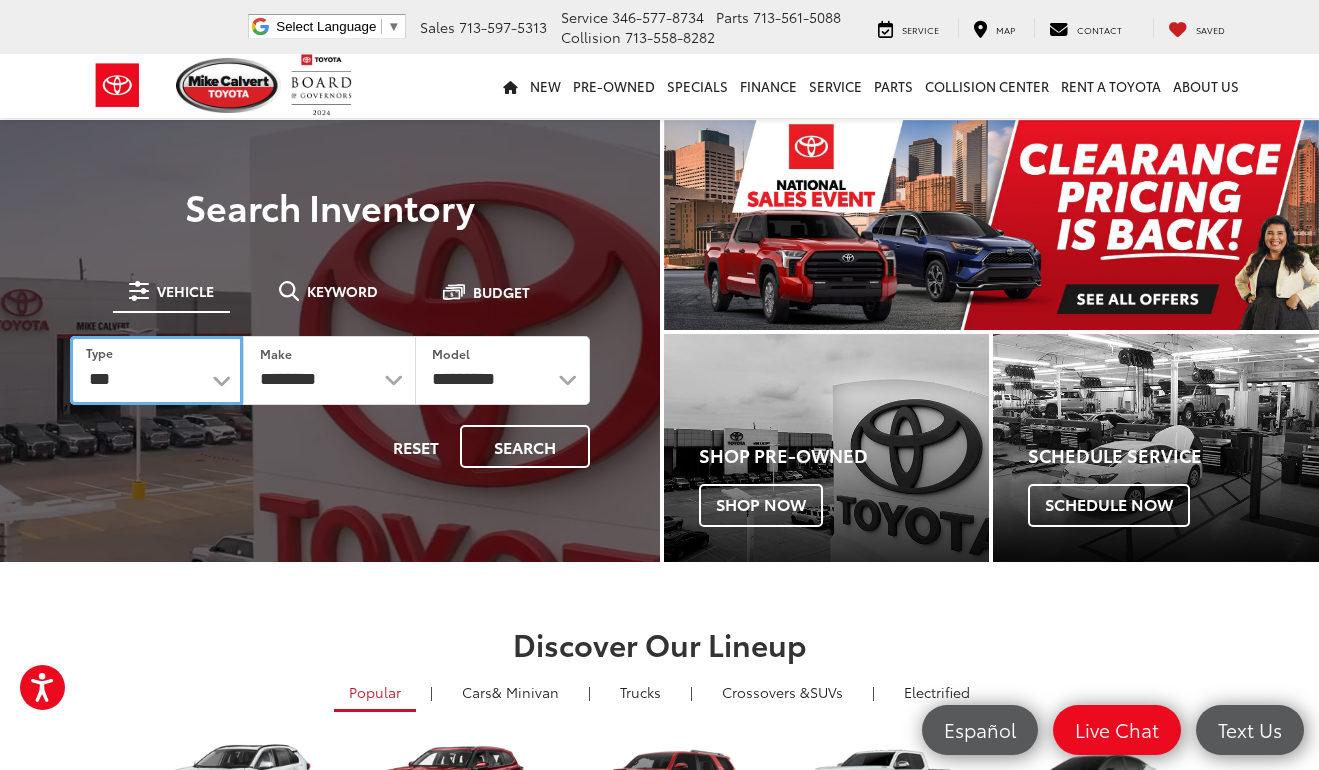 select on "******" 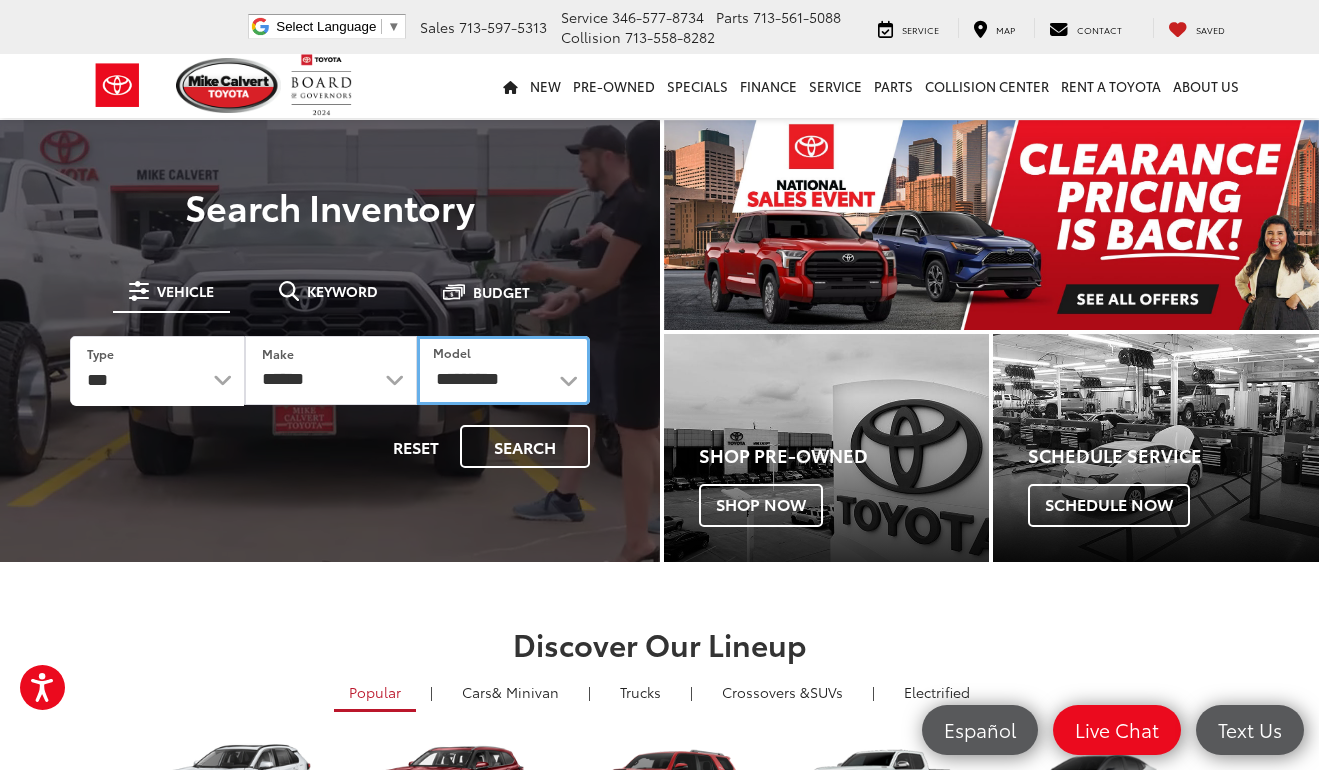 click on "**********" at bounding box center (503, 370) 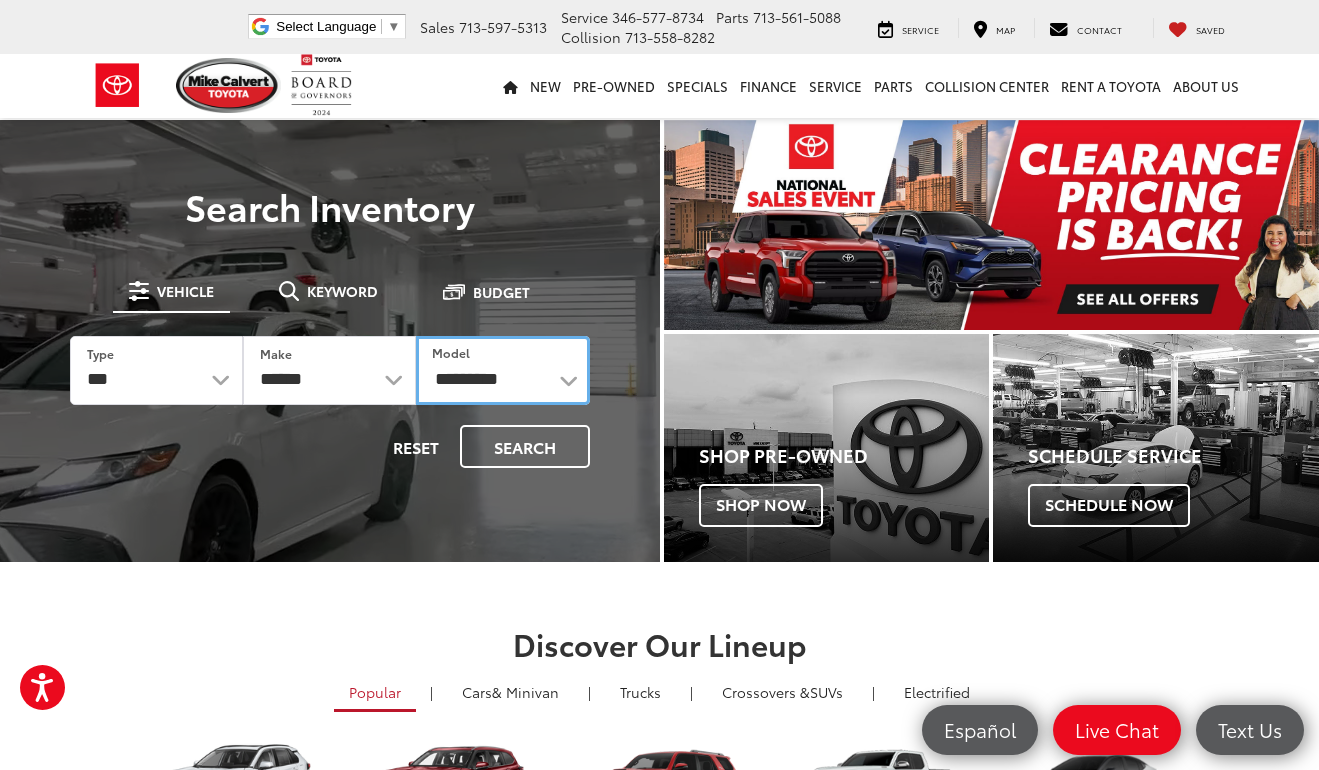 select on "**********" 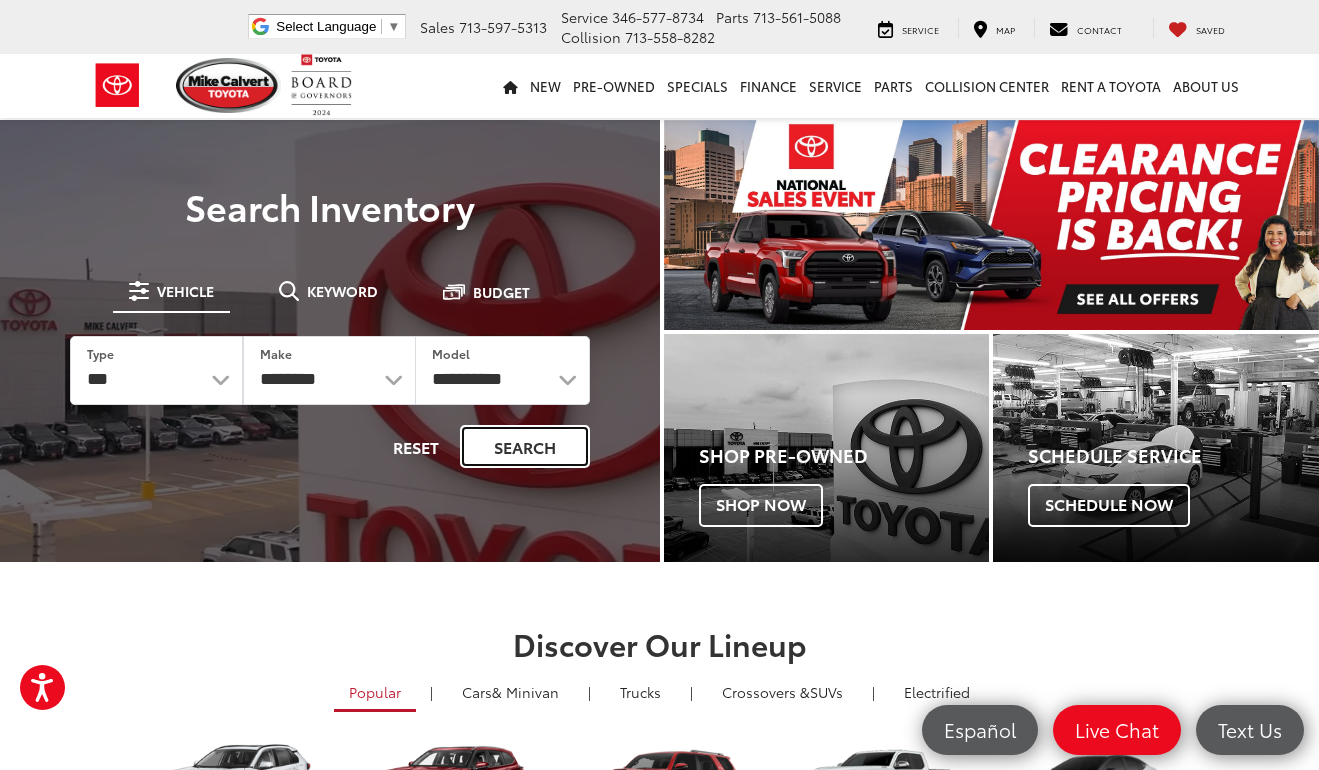 click on "Search" at bounding box center [525, 446] 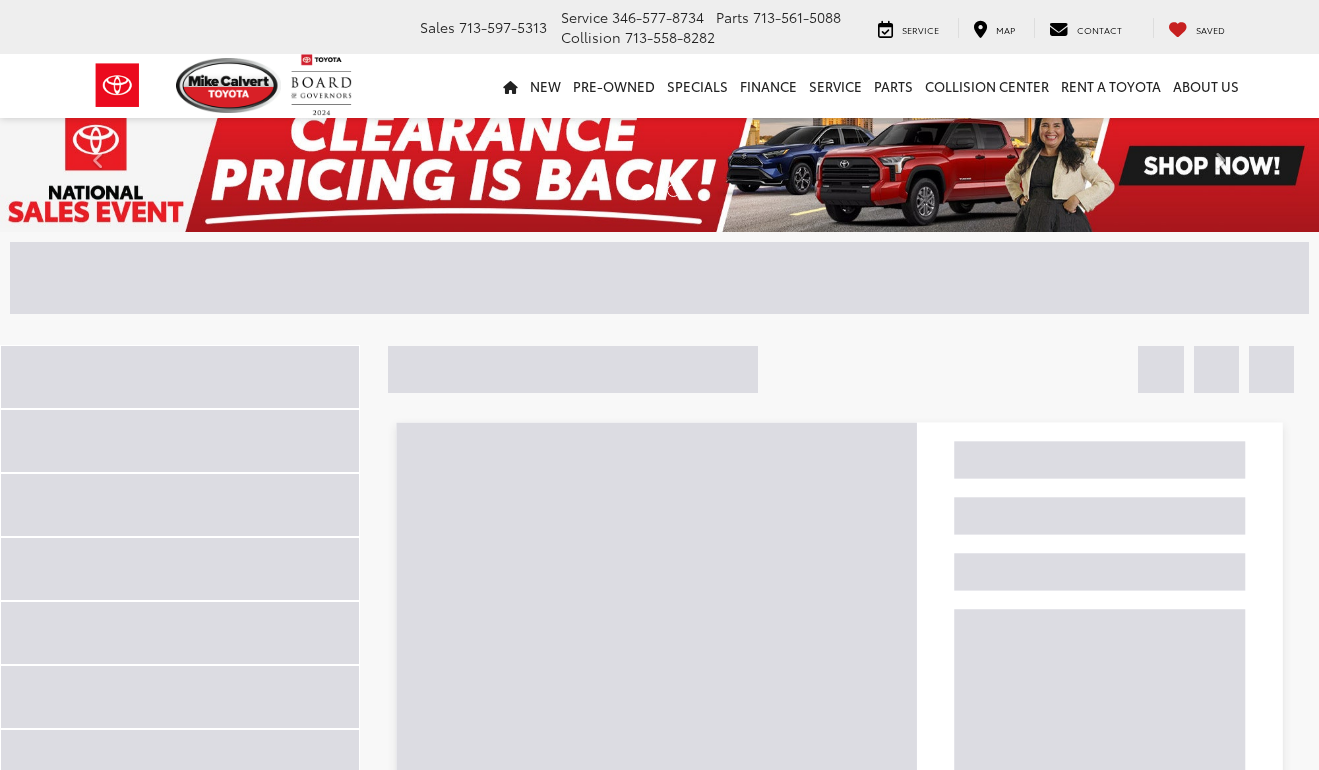 scroll, scrollTop: 0, scrollLeft: 0, axis: both 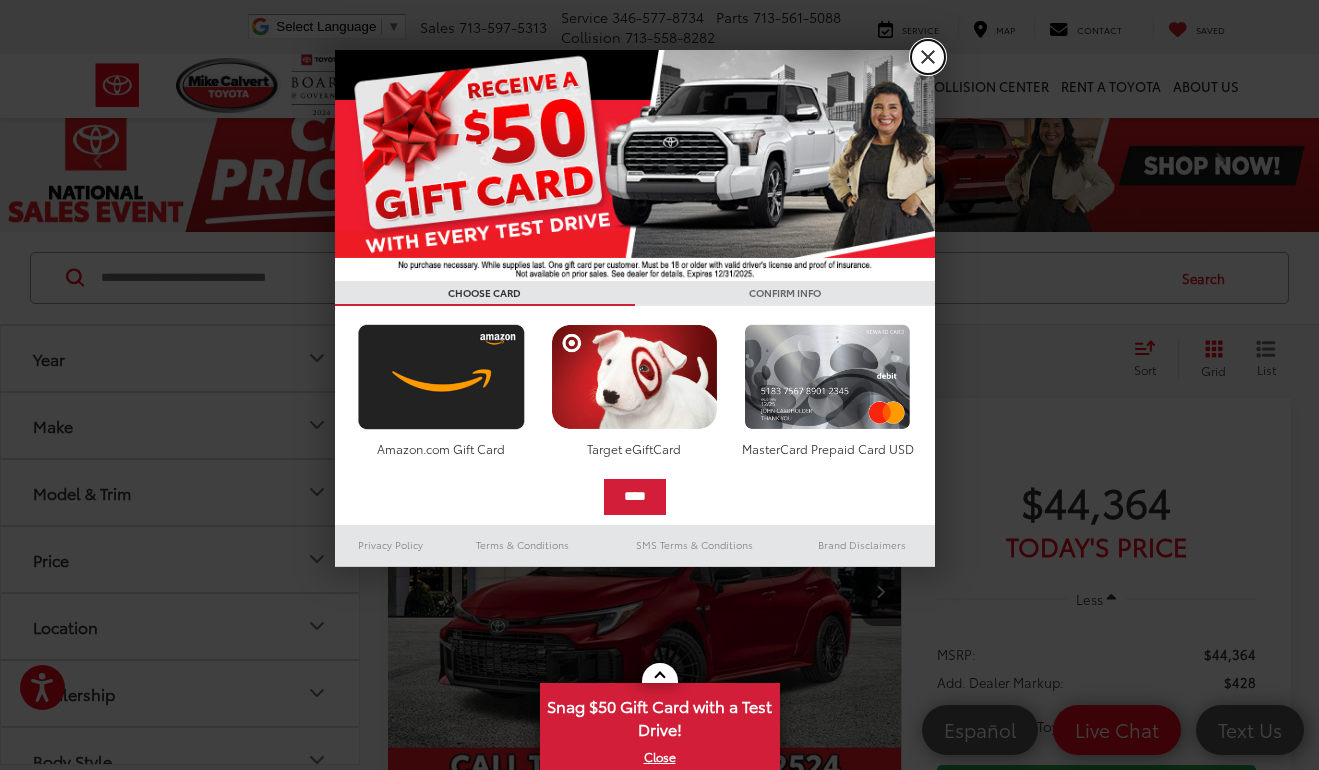 click on "X" at bounding box center [928, 57] 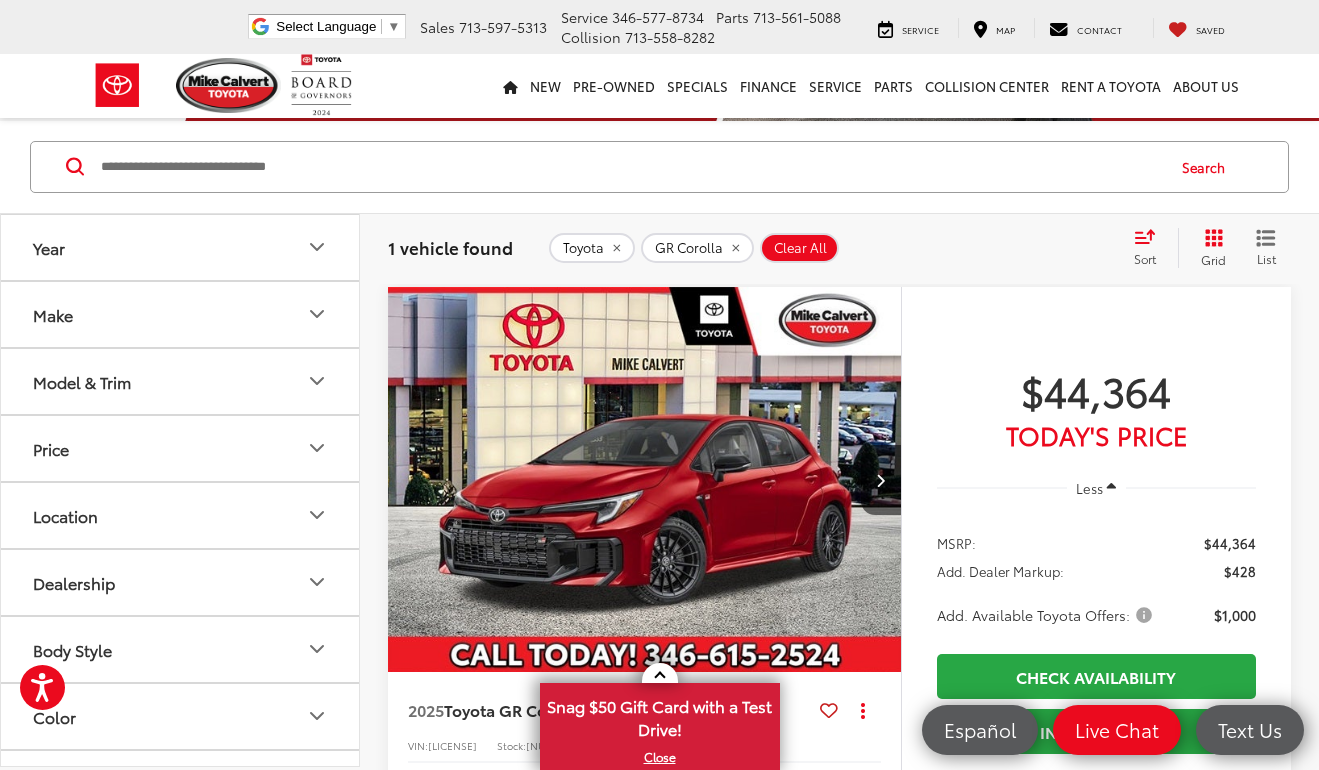 scroll, scrollTop: 113, scrollLeft: 0, axis: vertical 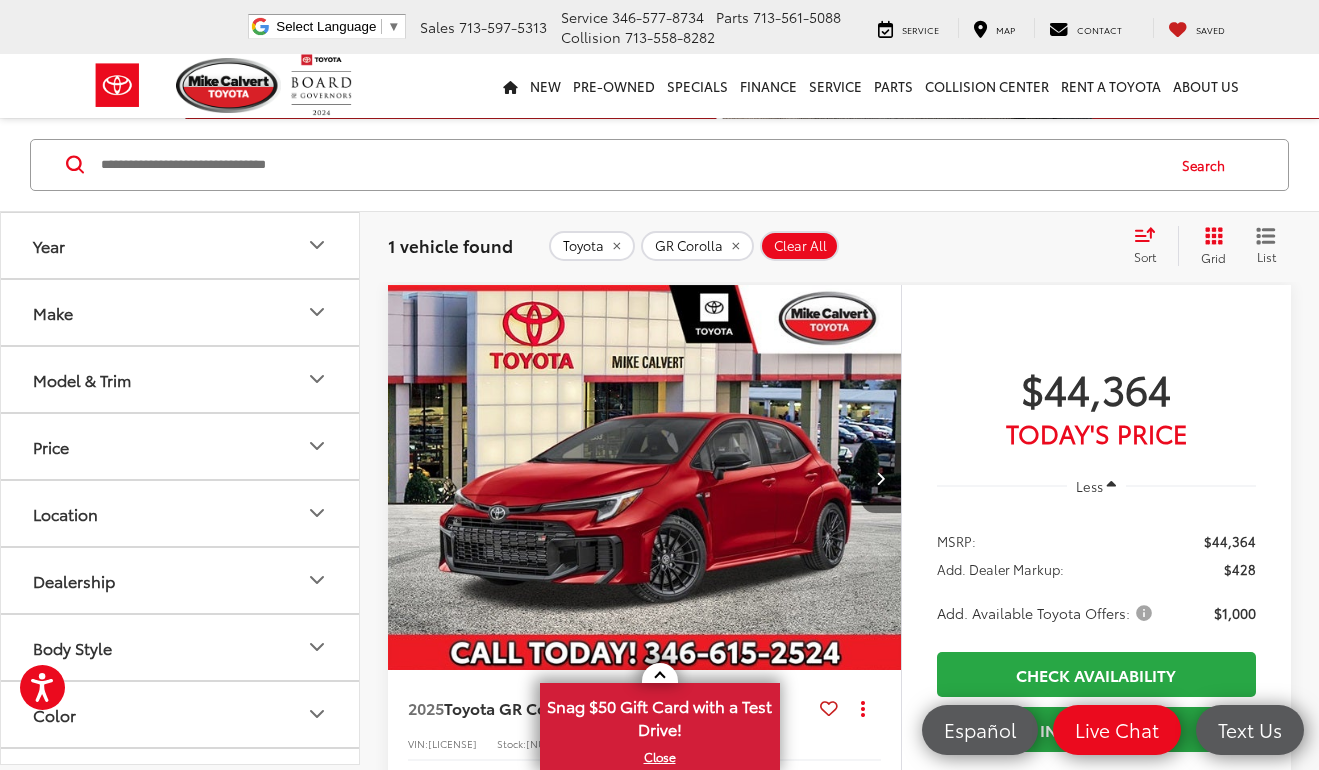 click at bounding box center [880, 478] 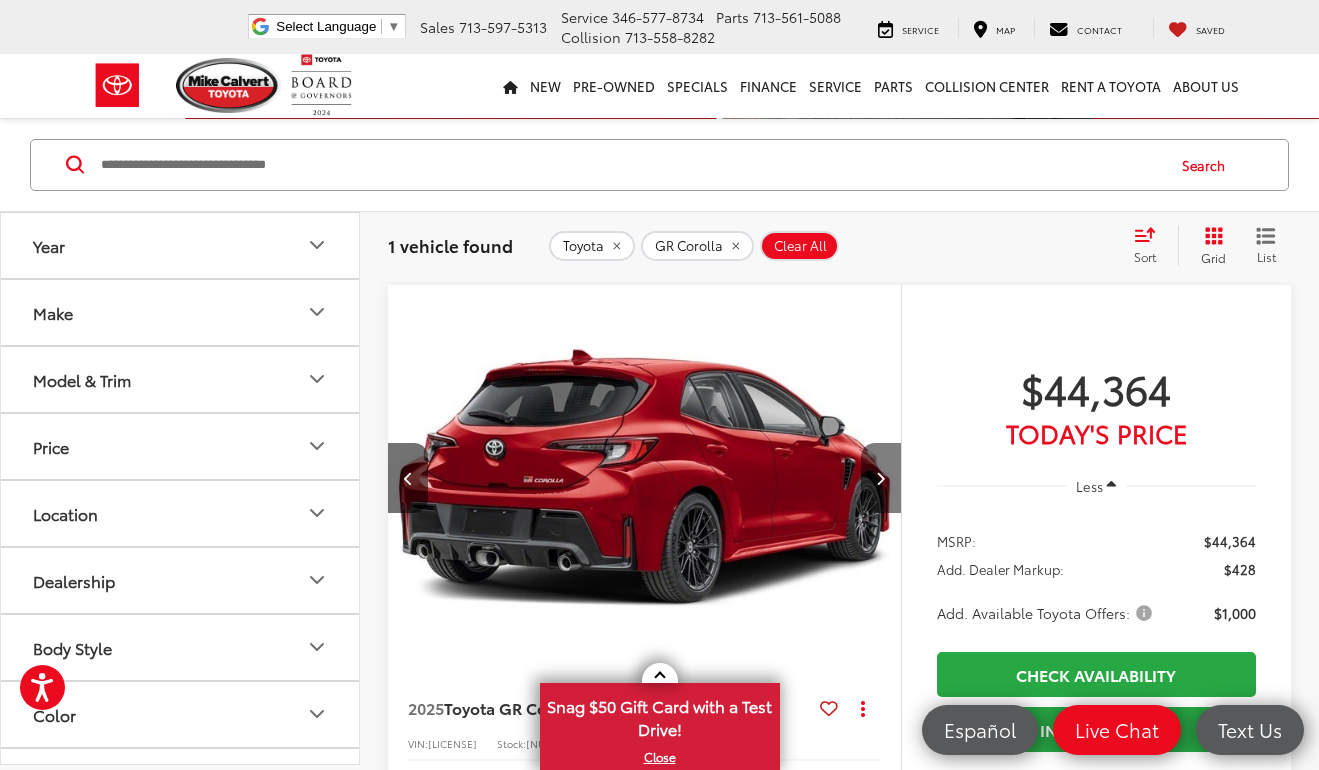 click at bounding box center (880, 478) 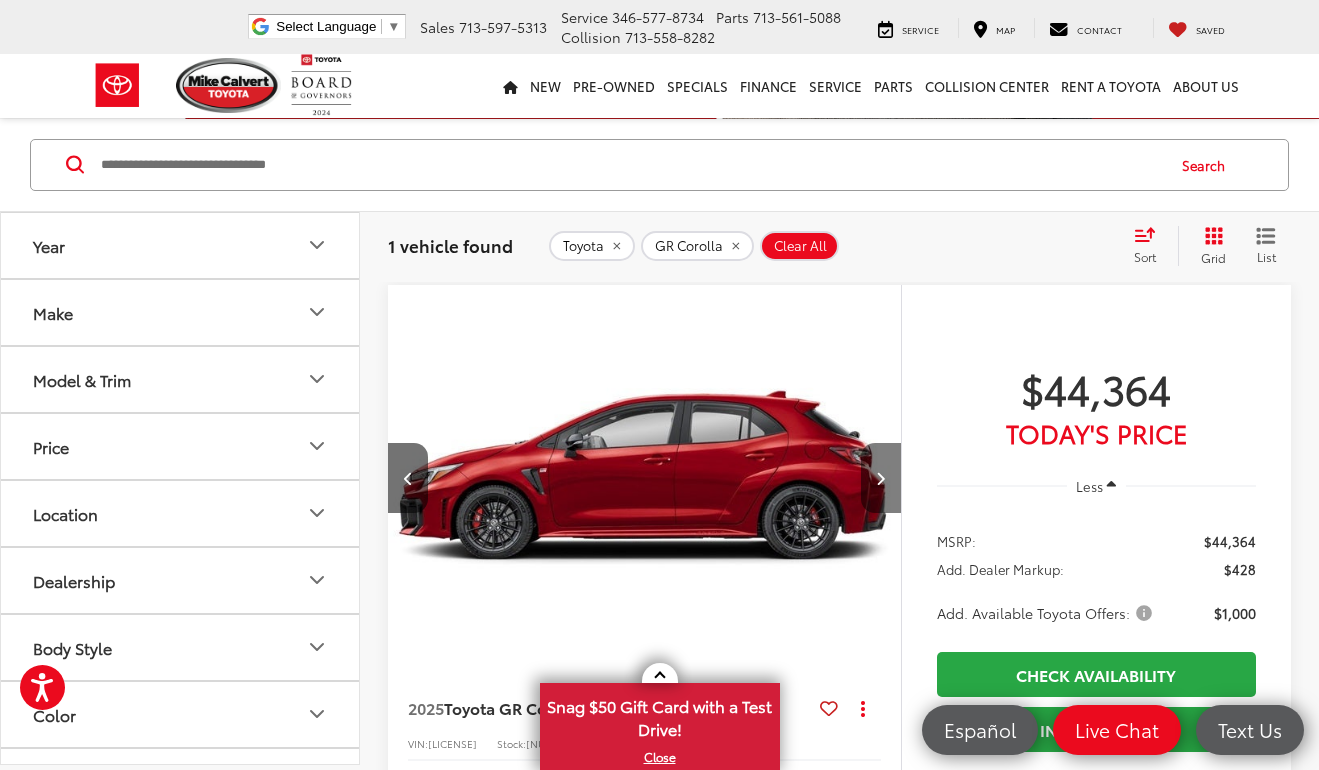 click at bounding box center (880, 478) 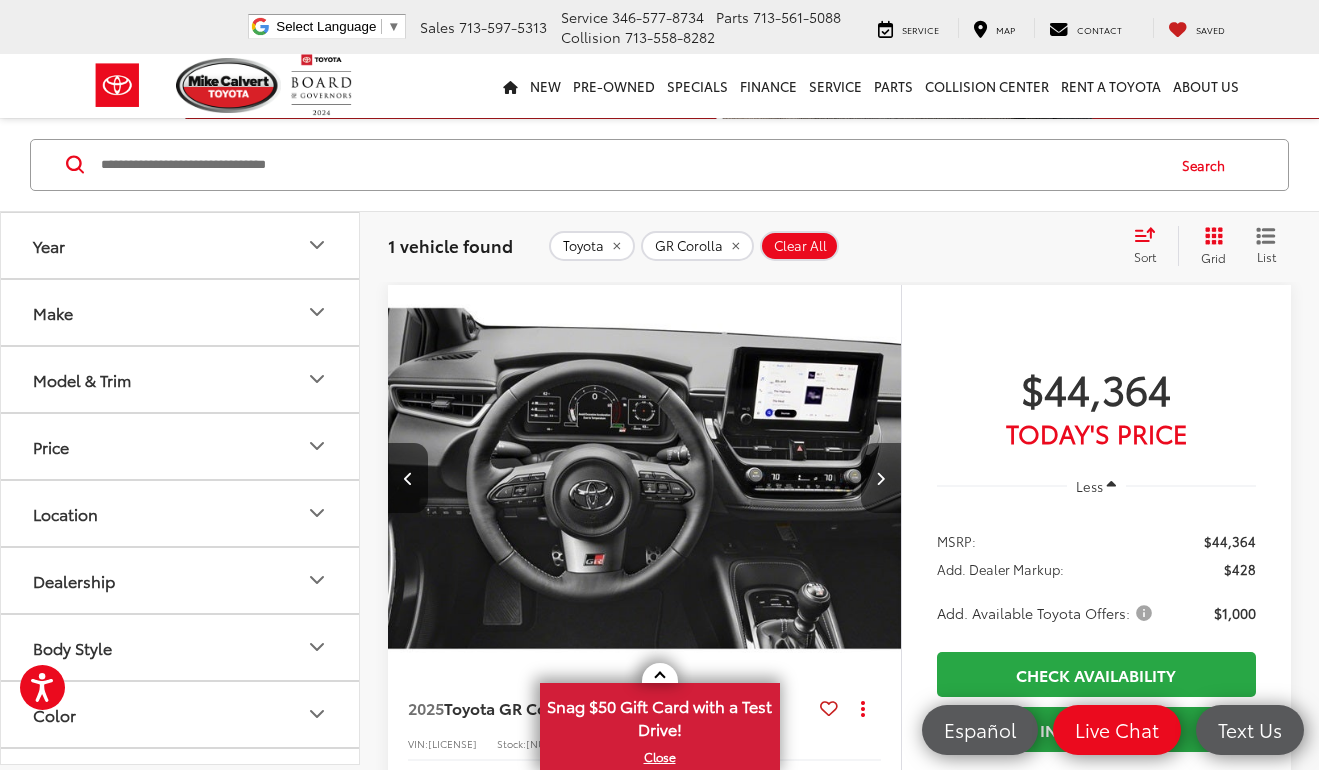 click at bounding box center (880, 478) 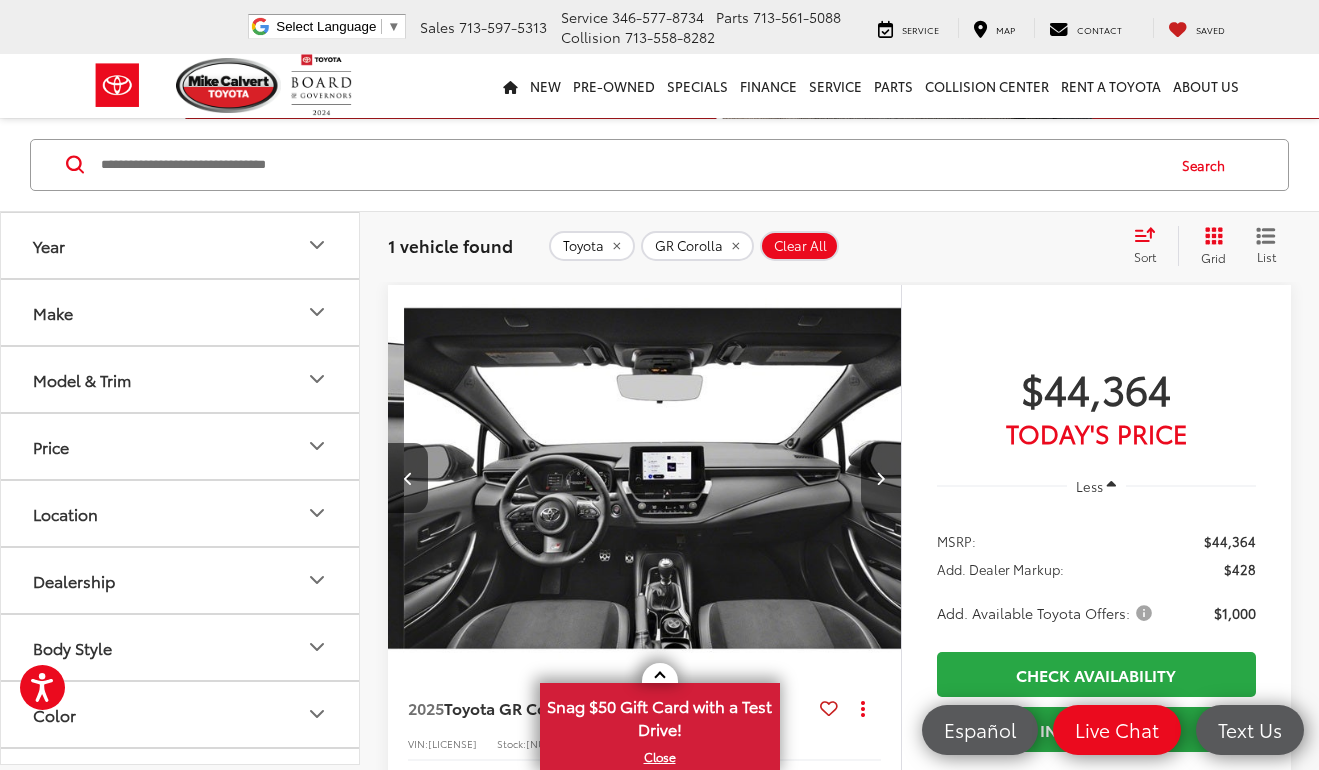 scroll, scrollTop: 0, scrollLeft: 2064, axis: horizontal 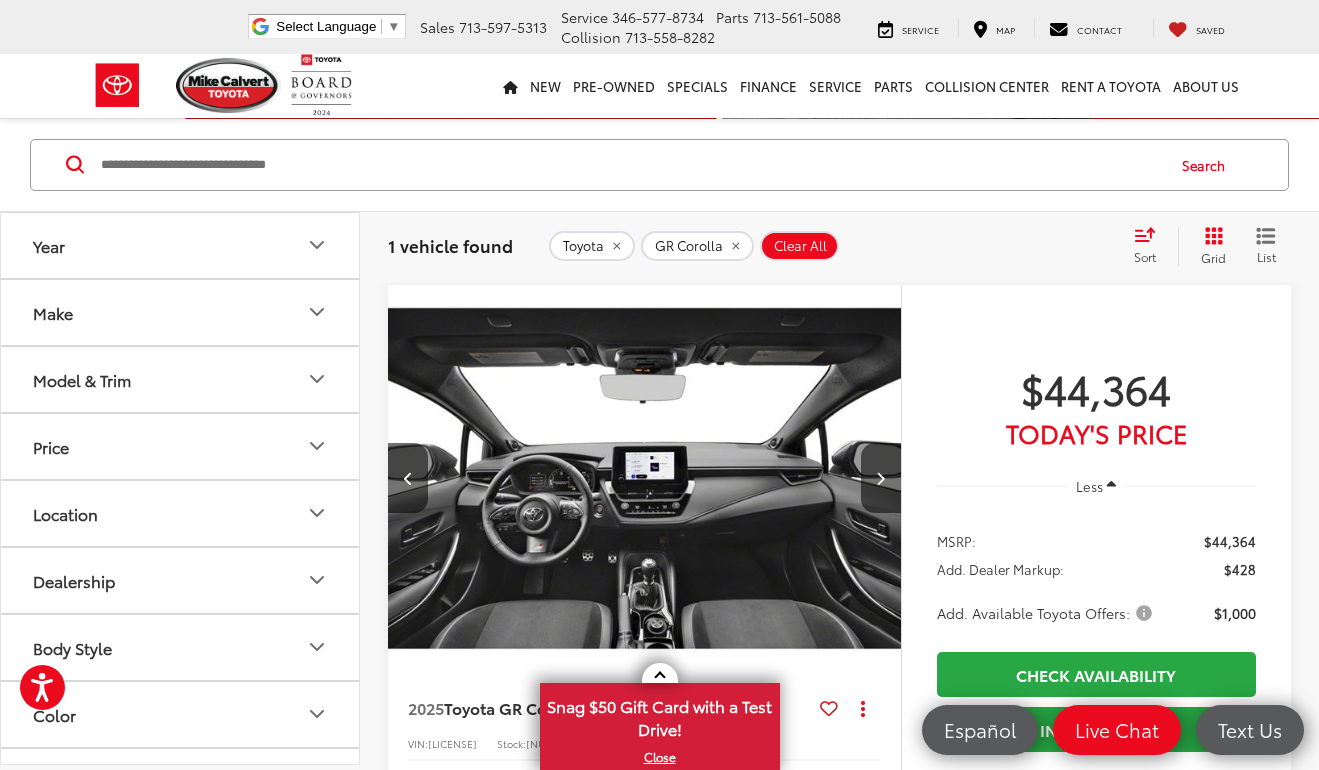 click 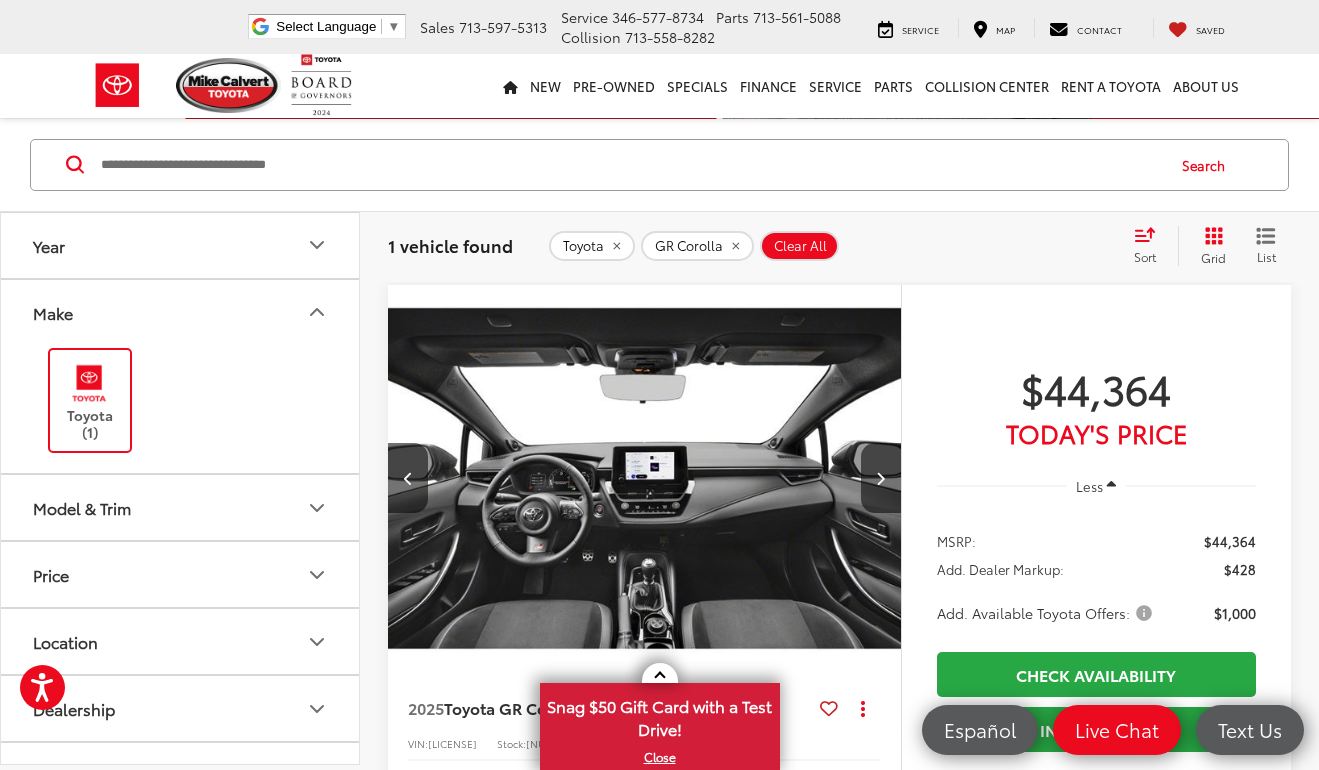 click on "Model & Trim" at bounding box center [181, 507] 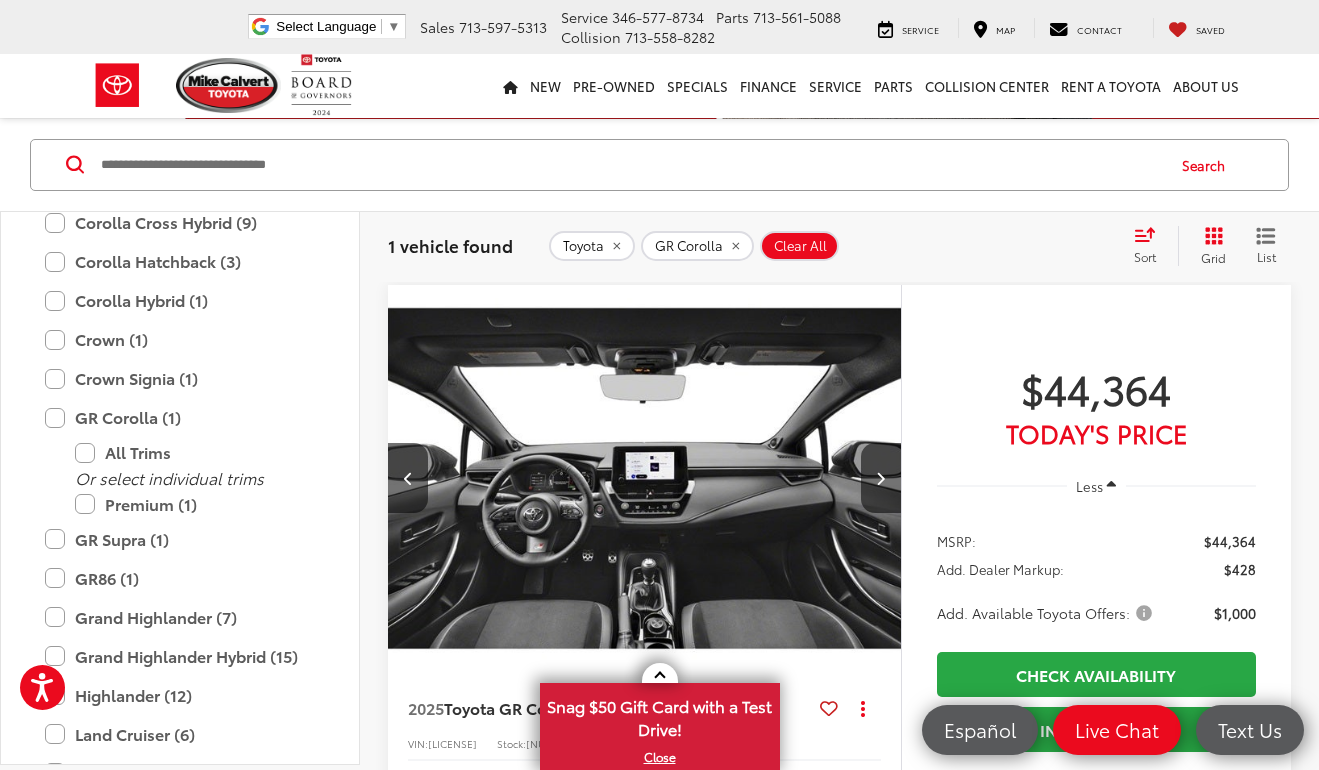 scroll, scrollTop: 590, scrollLeft: 0, axis: vertical 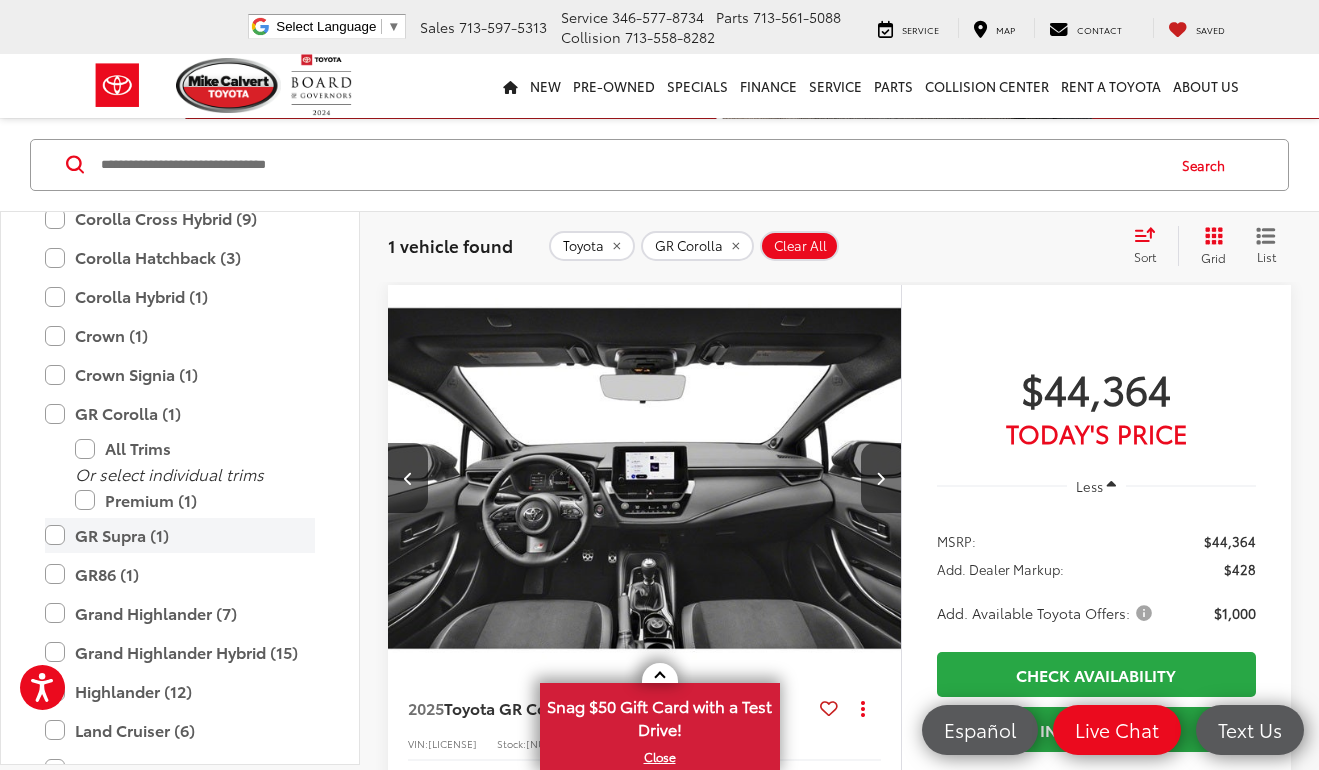 click on "GR Supra (1)" at bounding box center [180, 535] 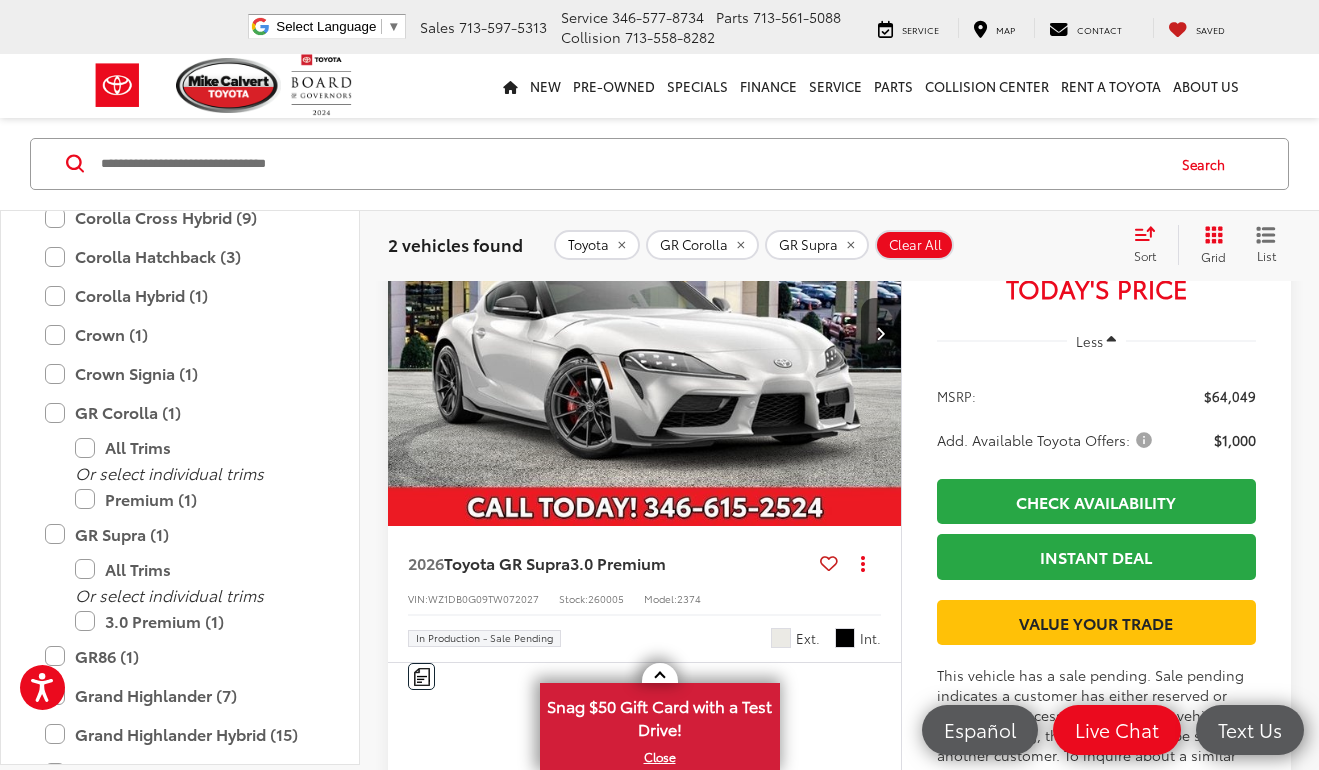 scroll, scrollTop: 994, scrollLeft: 0, axis: vertical 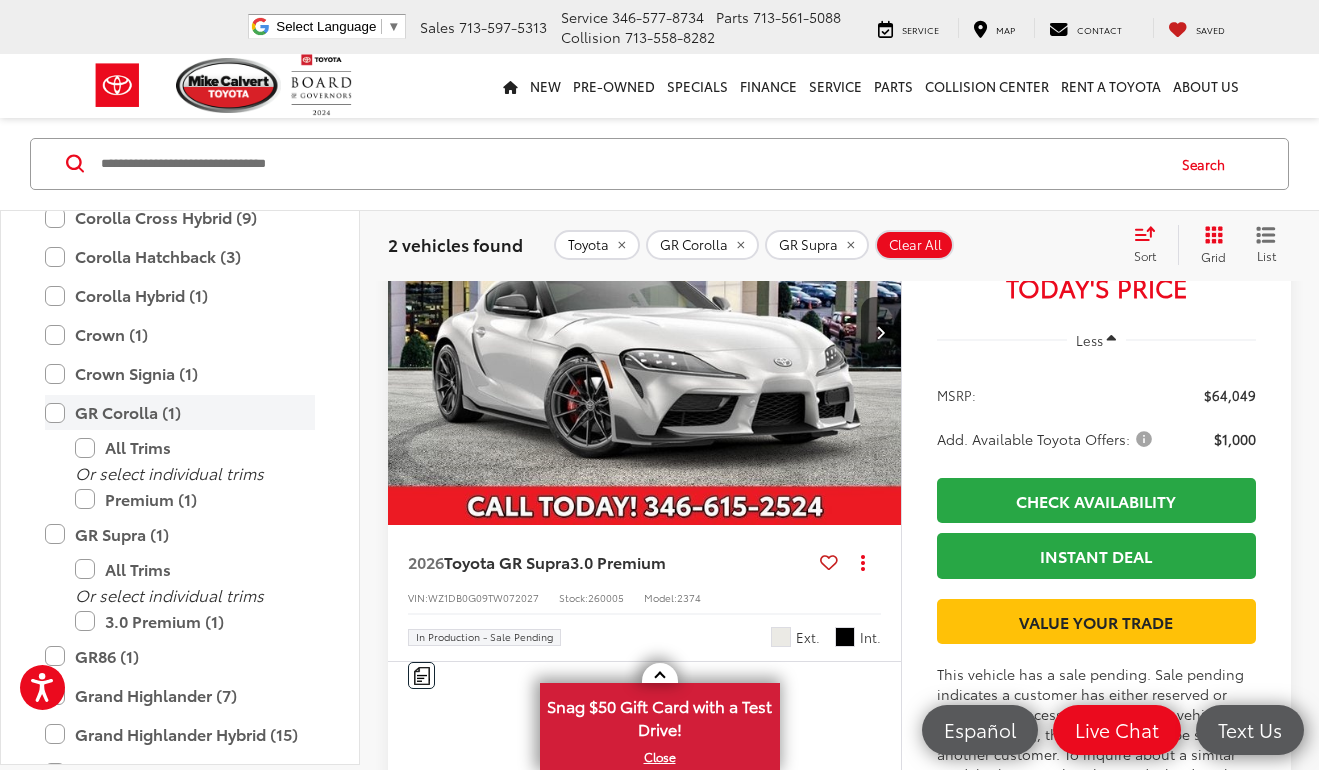 click on "GR Corolla (1)" at bounding box center (180, 412) 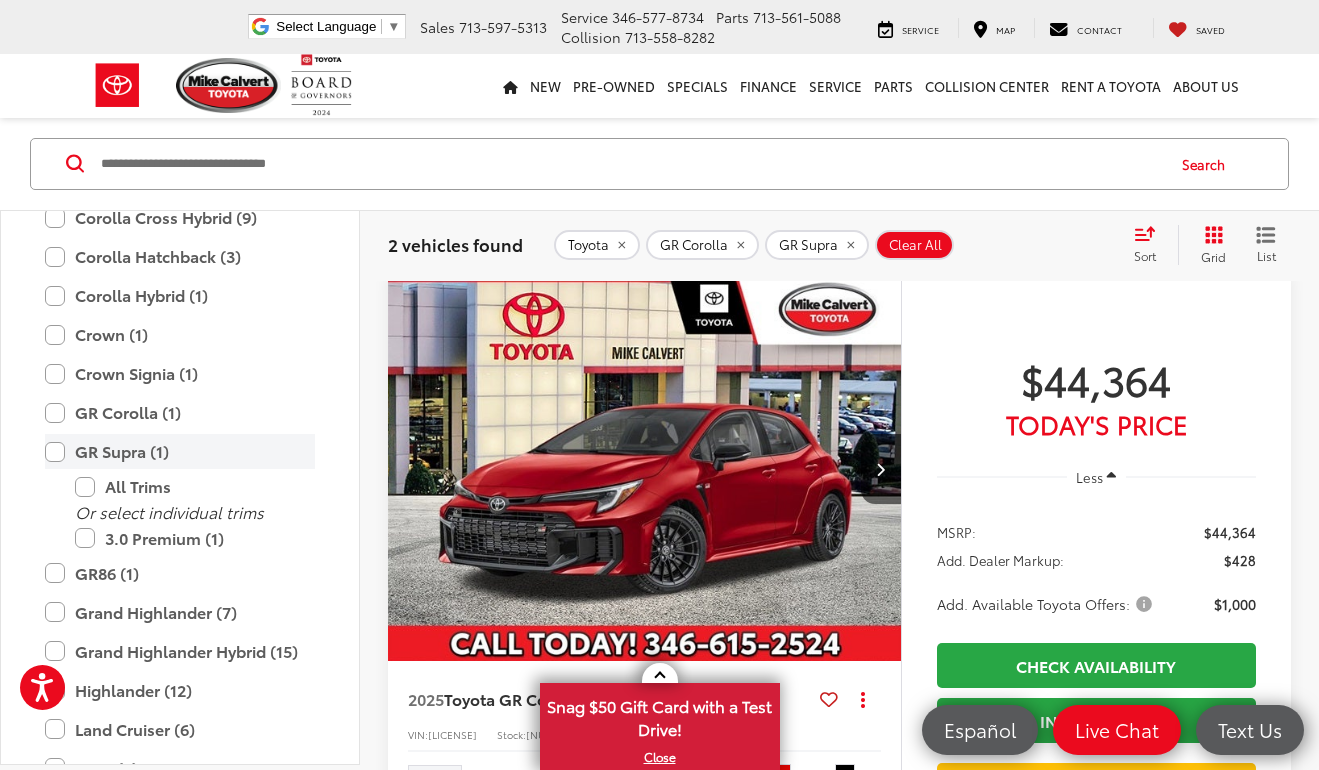 scroll, scrollTop: 114, scrollLeft: 0, axis: vertical 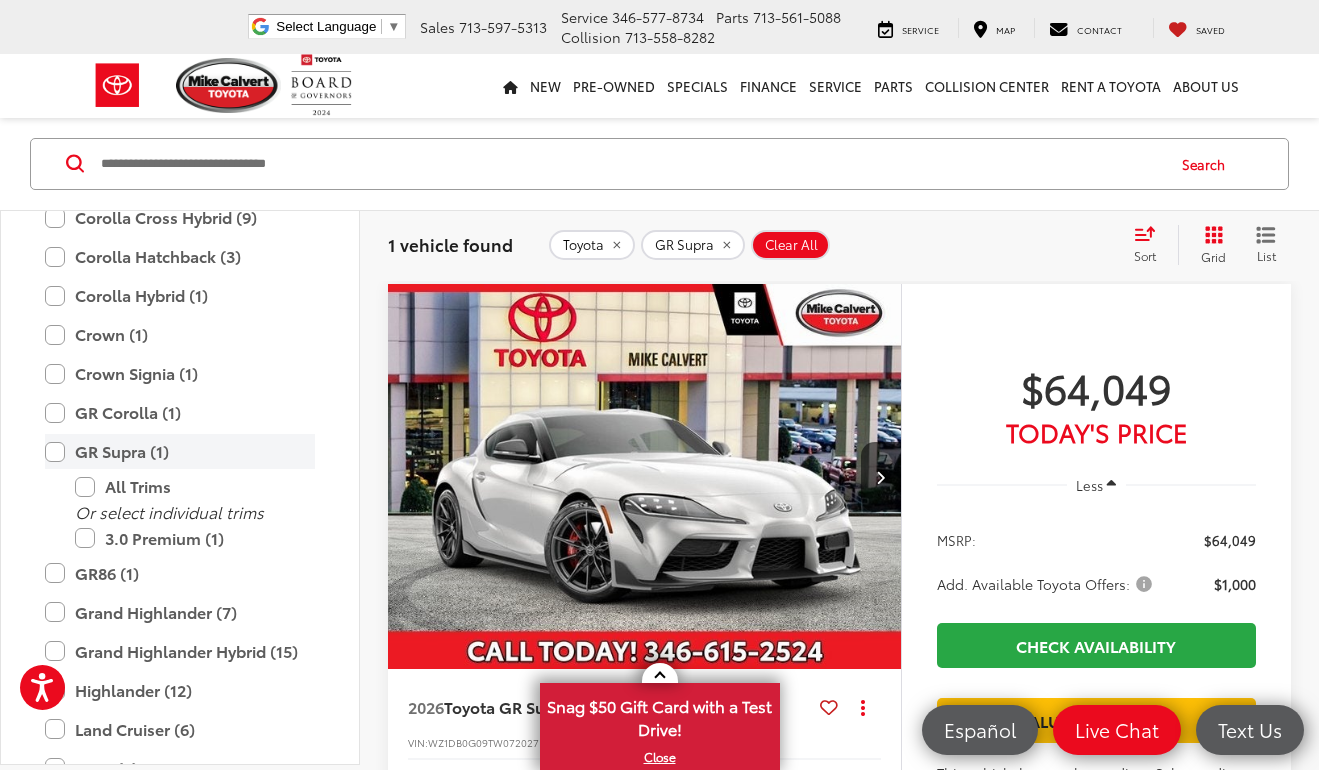 click on "GR Supra (1)" at bounding box center [180, 451] 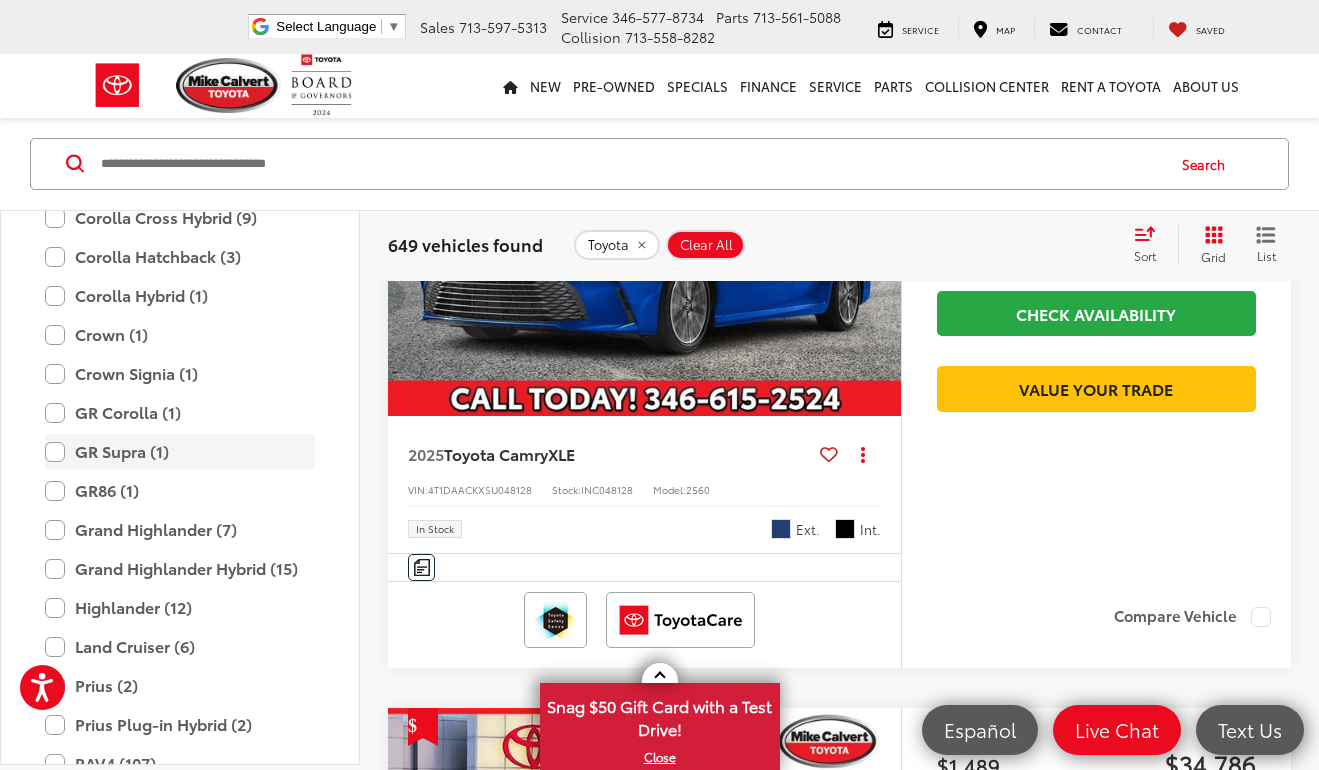 scroll, scrollTop: 384, scrollLeft: 0, axis: vertical 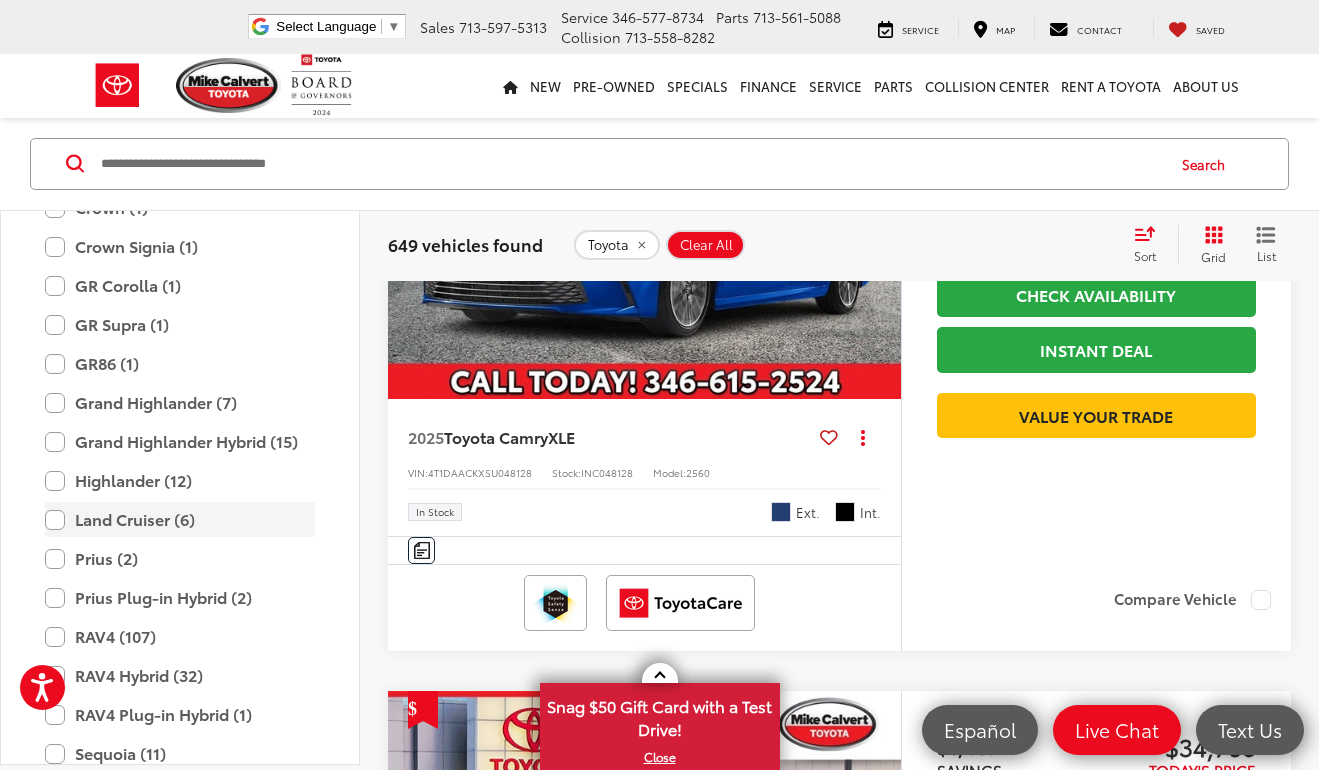 click on "Land Cruiser (6)" at bounding box center [180, 519] 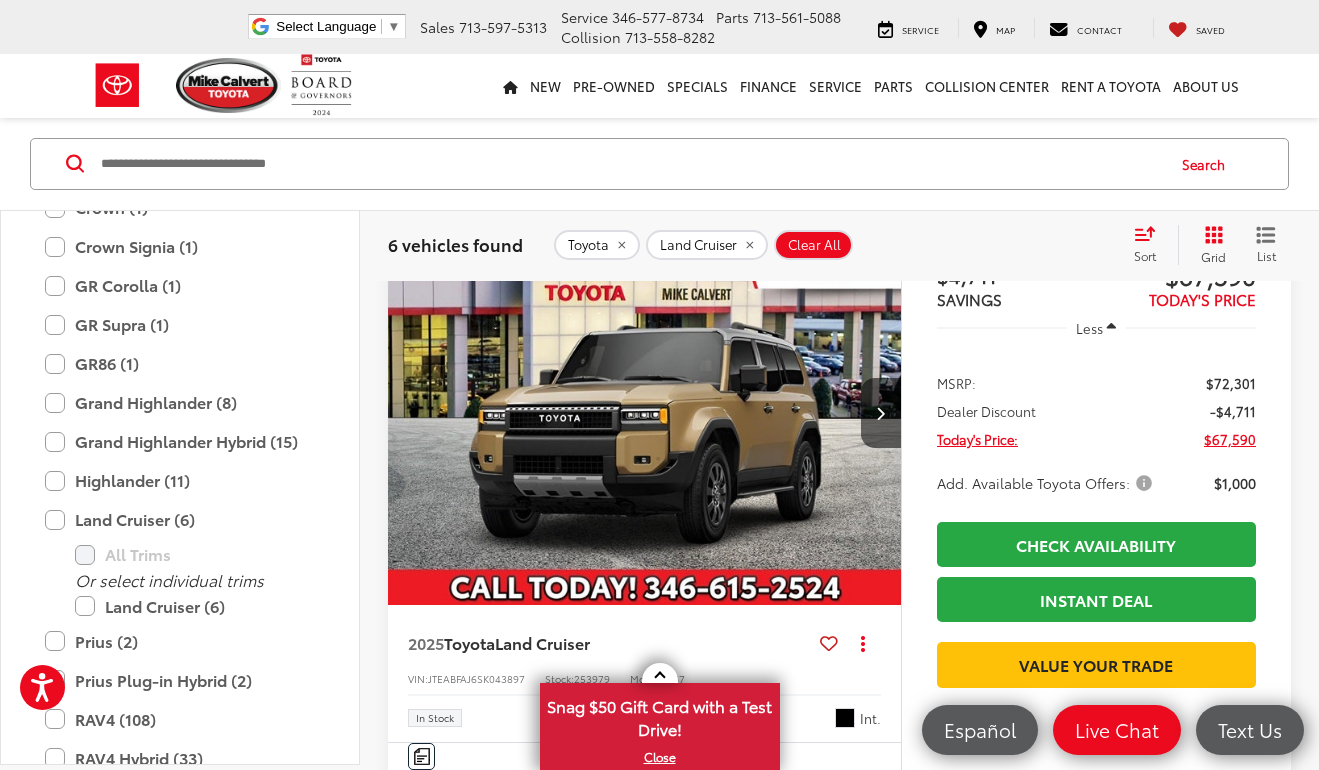 scroll, scrollTop: 181, scrollLeft: 0, axis: vertical 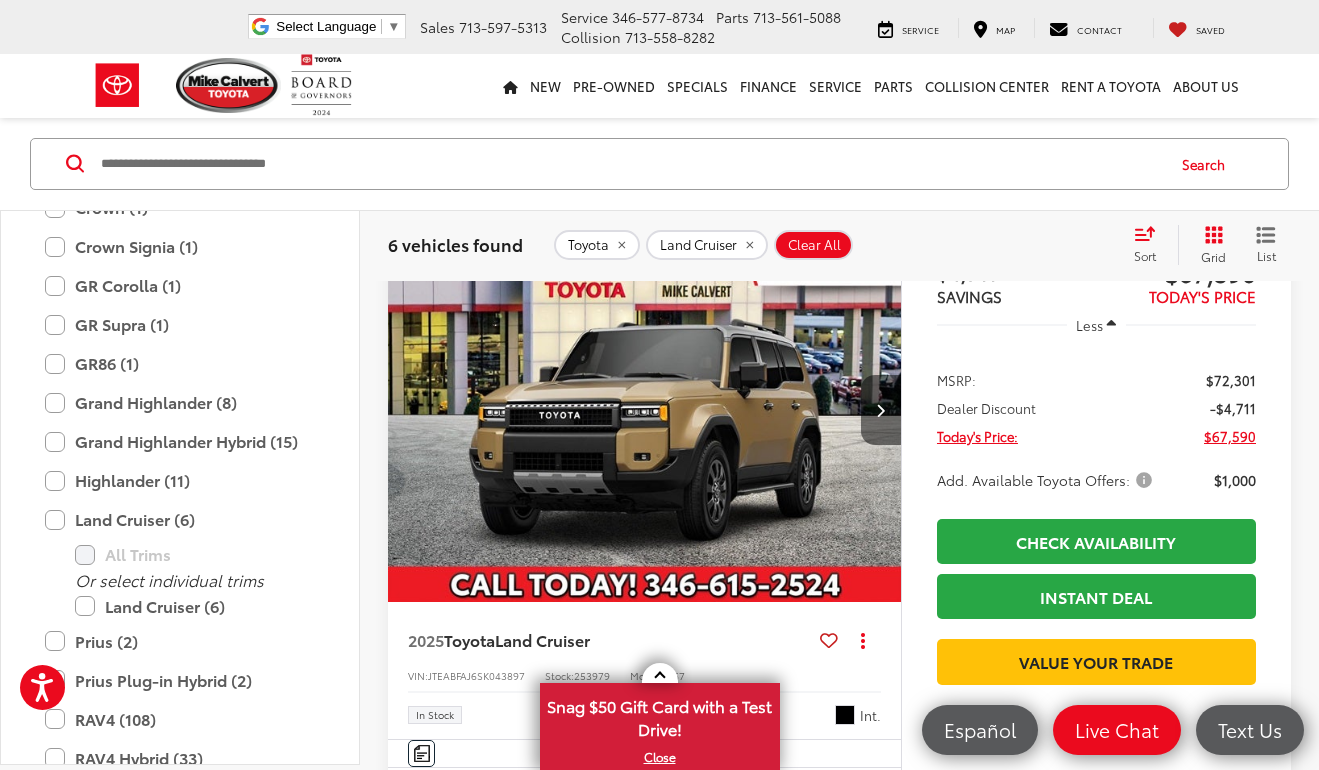 click at bounding box center [881, 410] 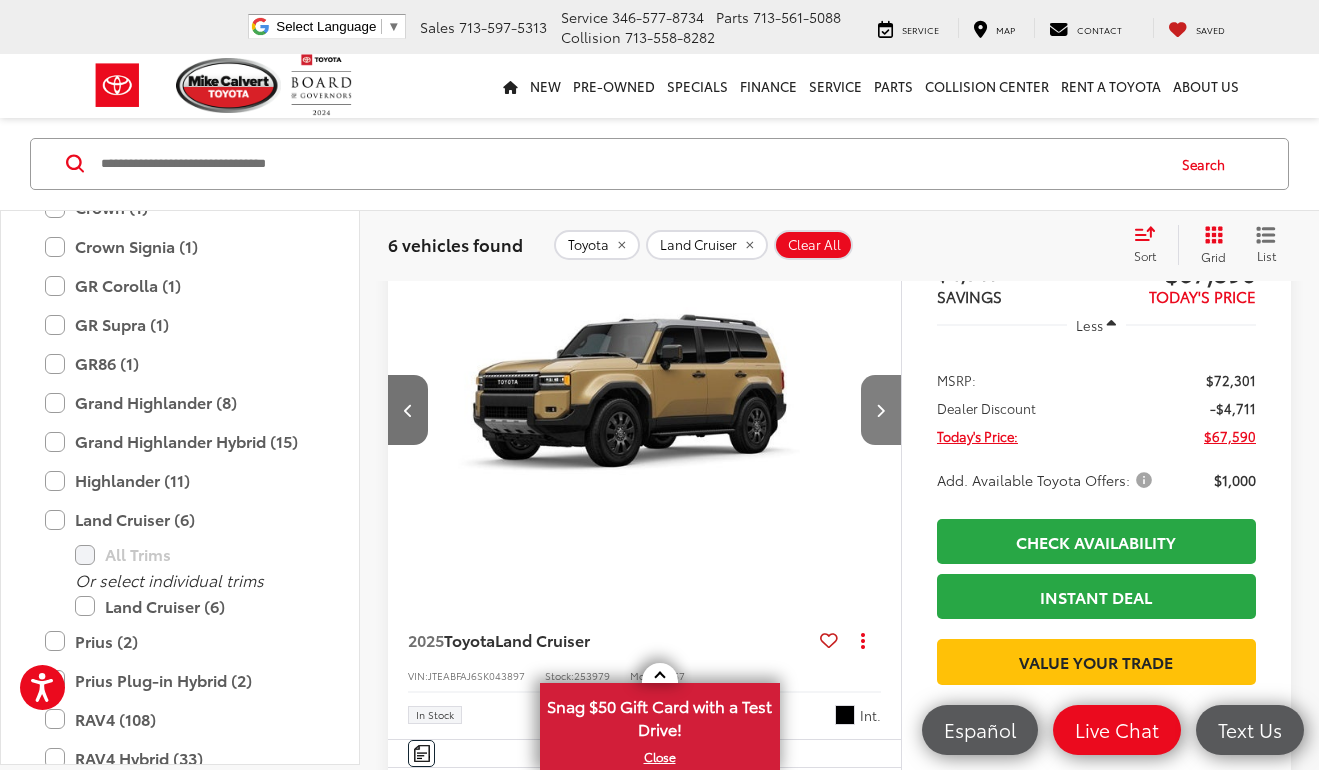 click at bounding box center (881, 410) 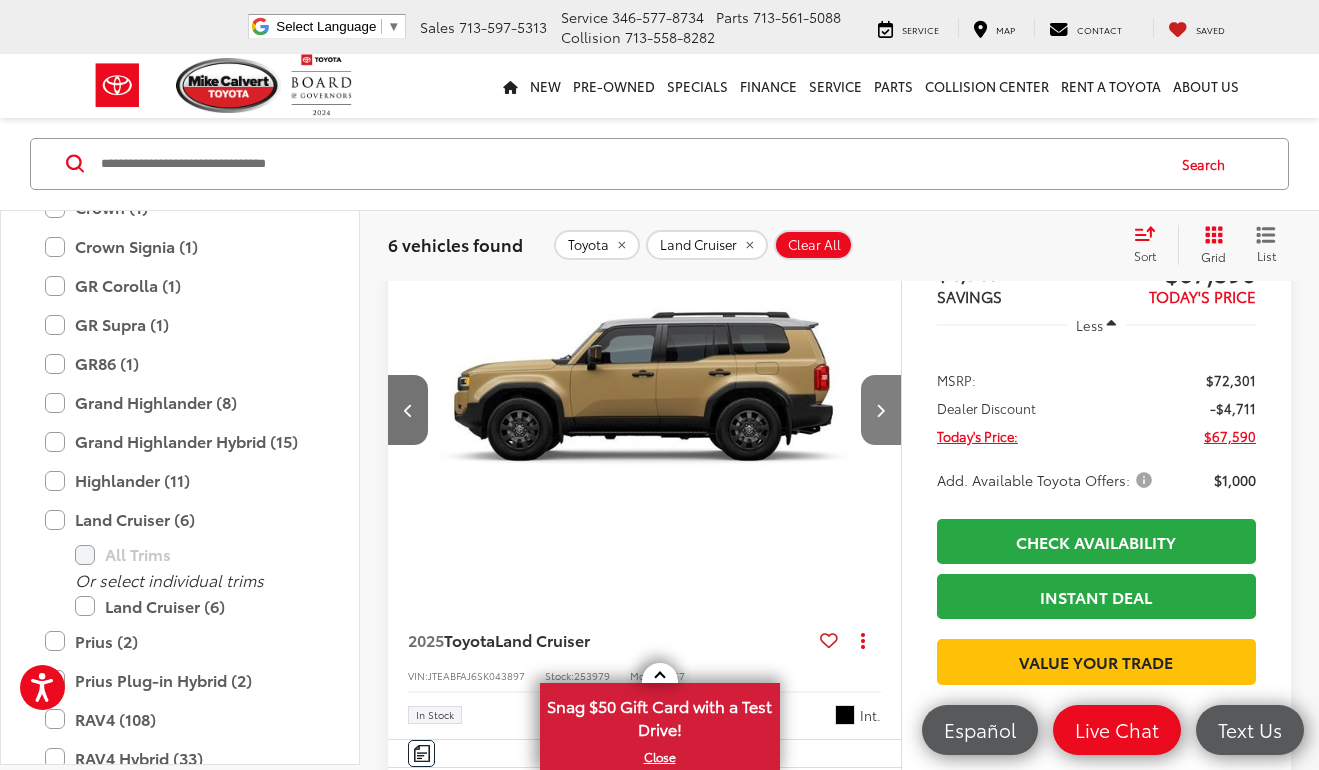 click at bounding box center [881, 410] 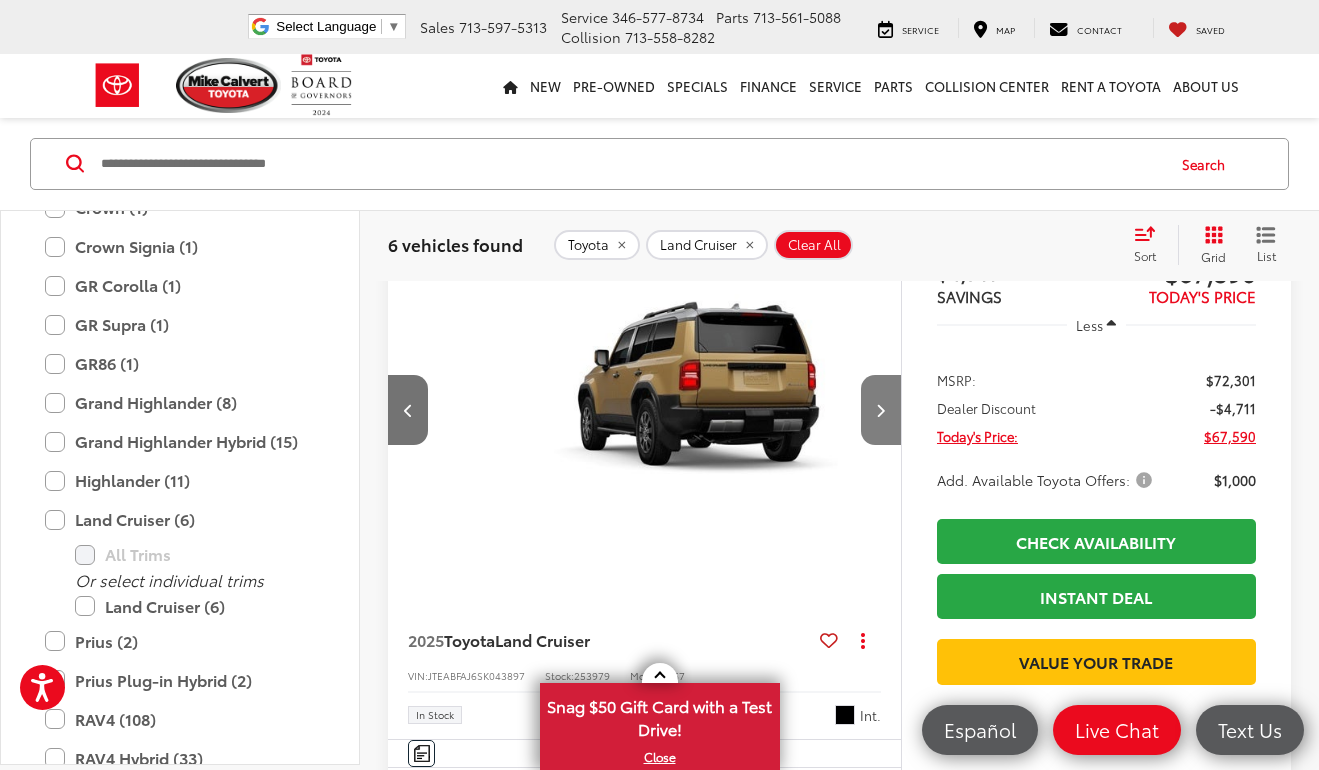 scroll, scrollTop: 0, scrollLeft: 1548, axis: horizontal 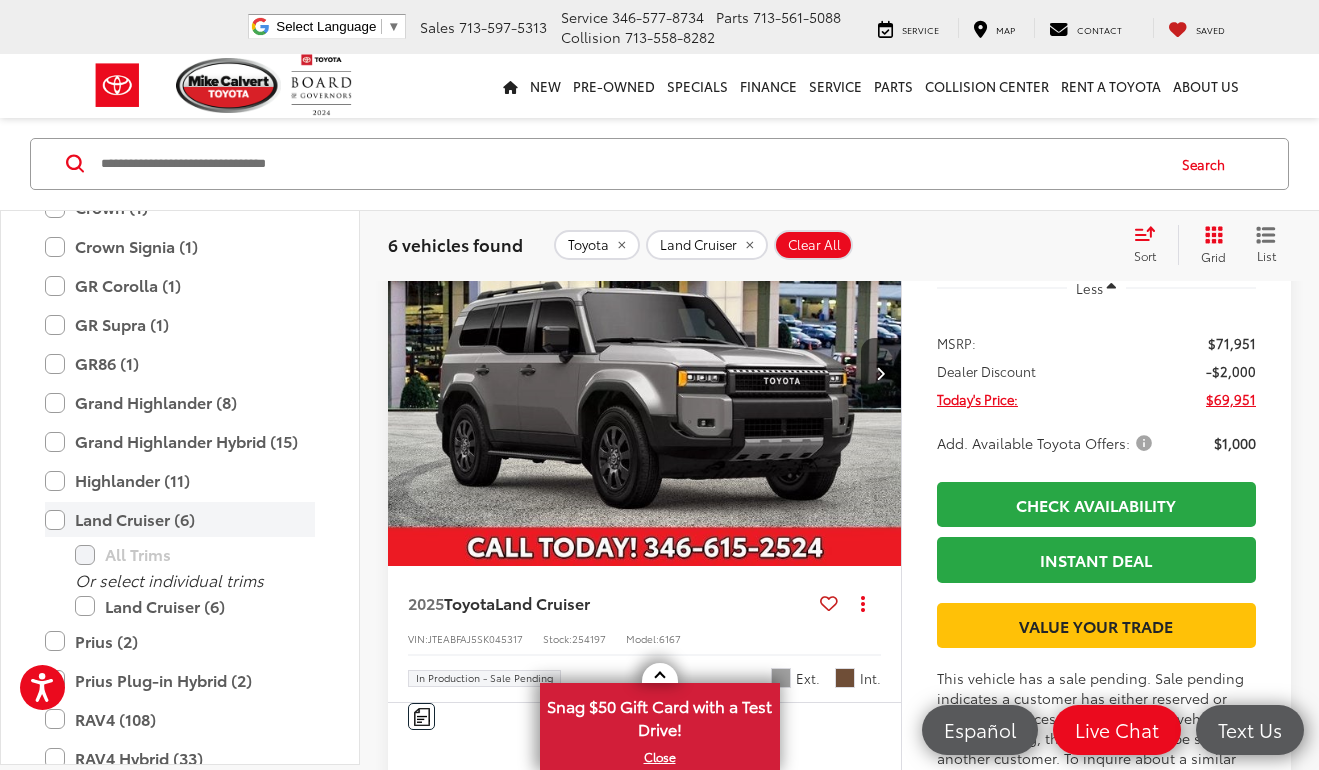 click on "Land Cruiser (6)" at bounding box center (180, 519) 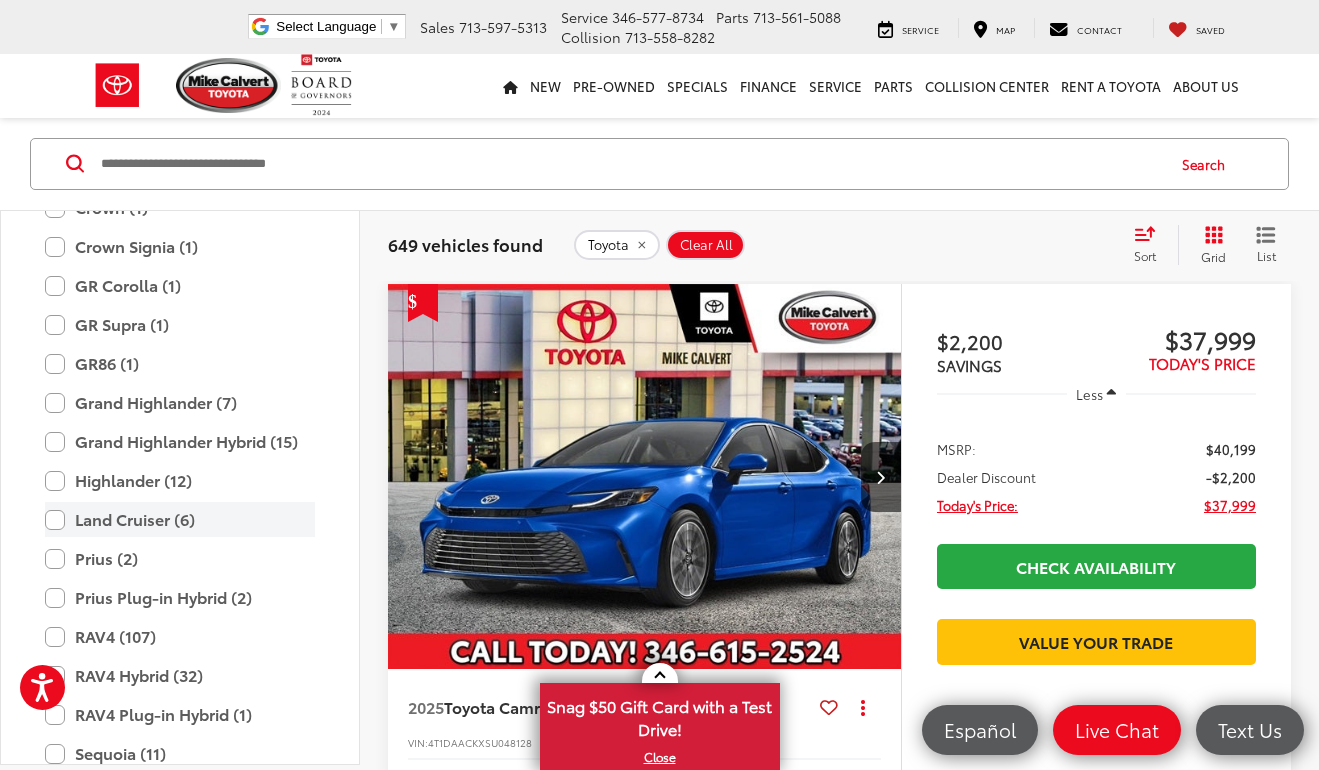 scroll, scrollTop: 133, scrollLeft: 0, axis: vertical 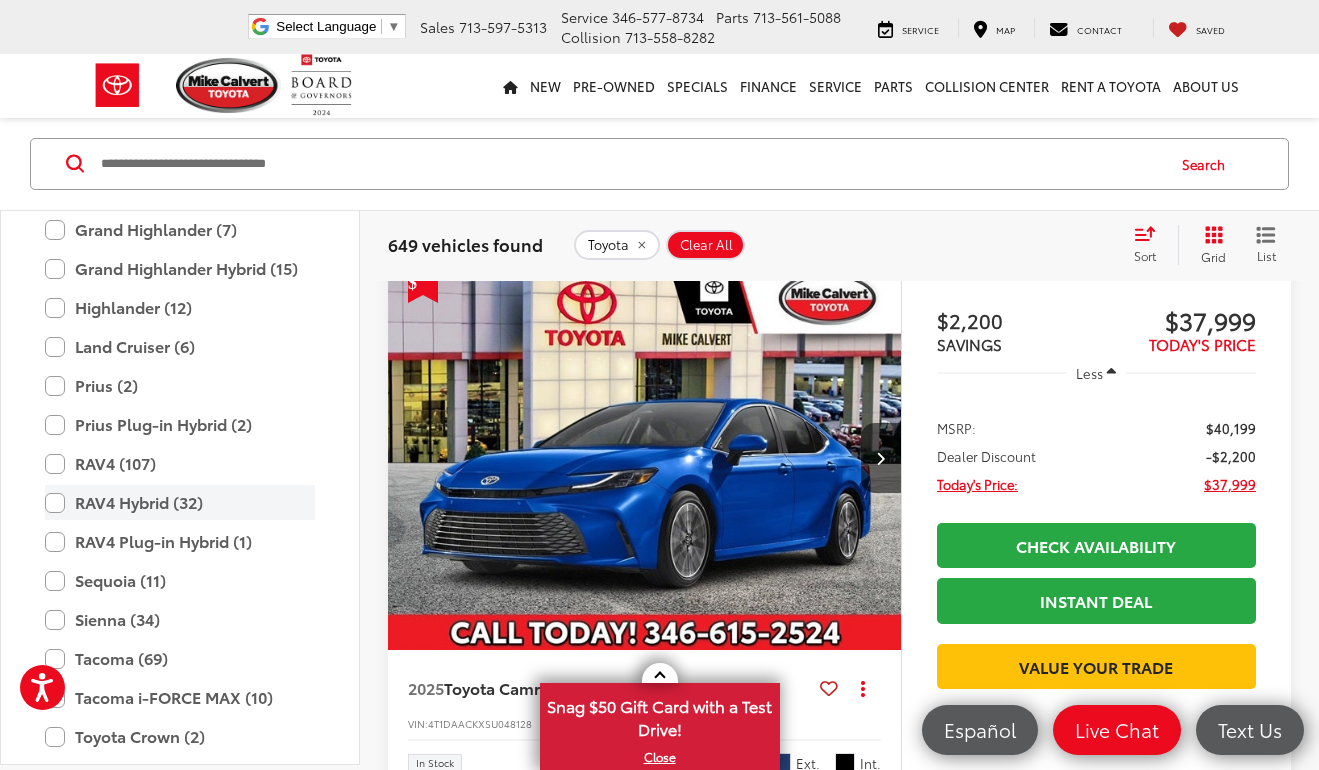 click on "RAV4 Hybrid (32)" at bounding box center (180, 502) 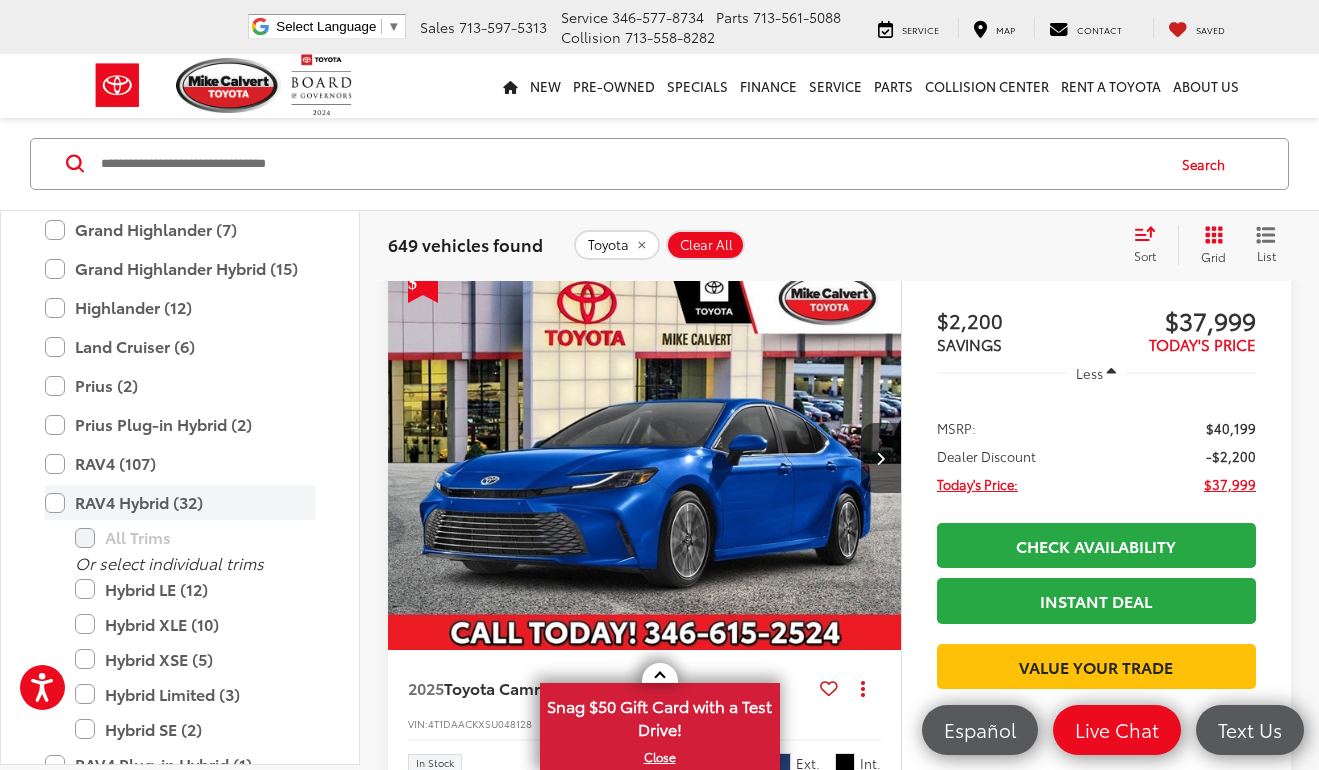 scroll, scrollTop: 114, scrollLeft: 0, axis: vertical 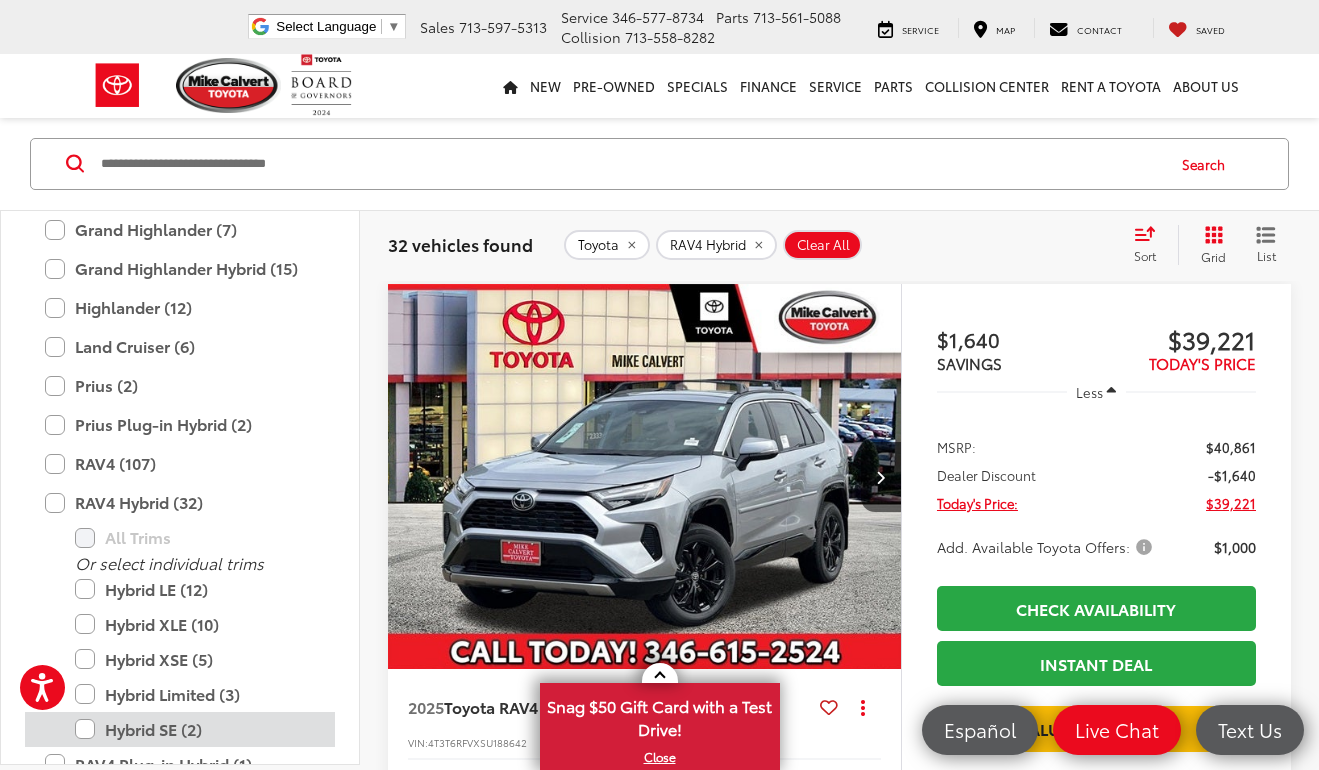 click on "Hybrid SE (2)" at bounding box center [195, 729] 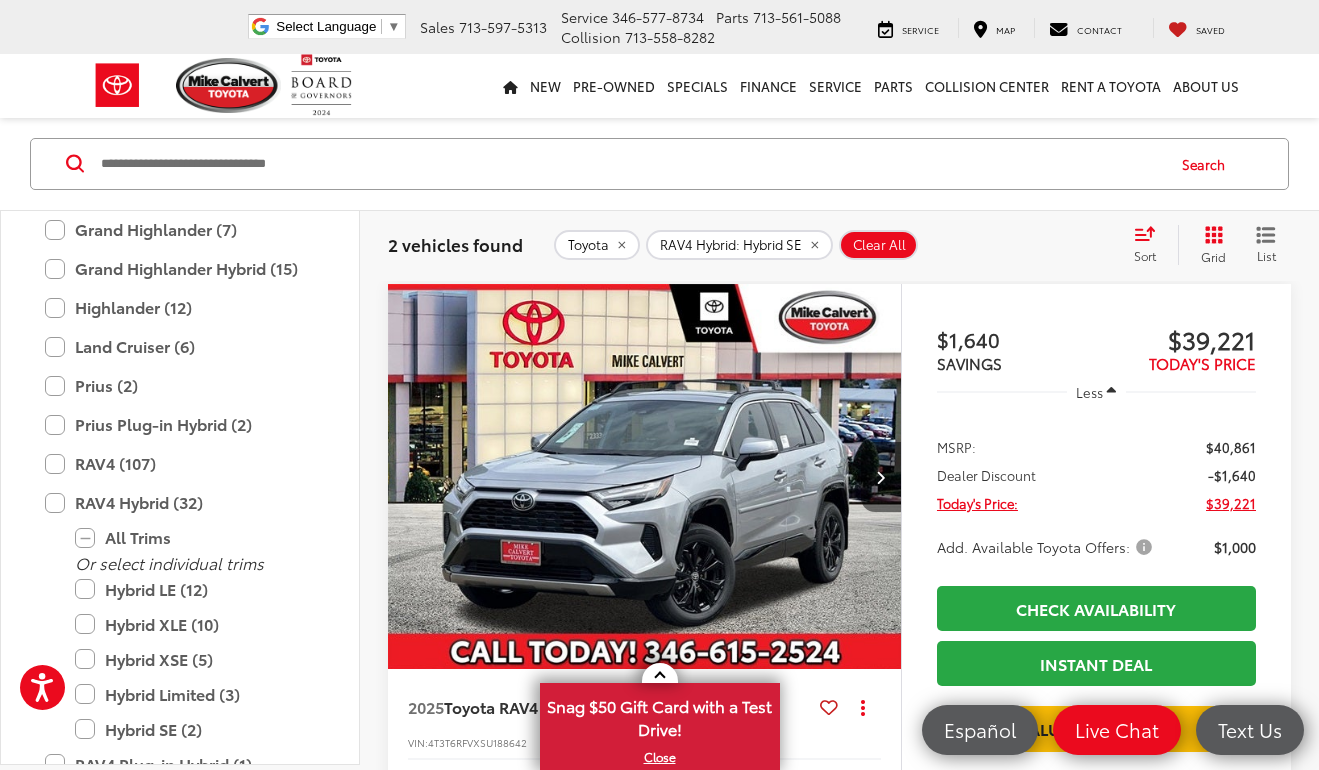 click at bounding box center [881, 477] 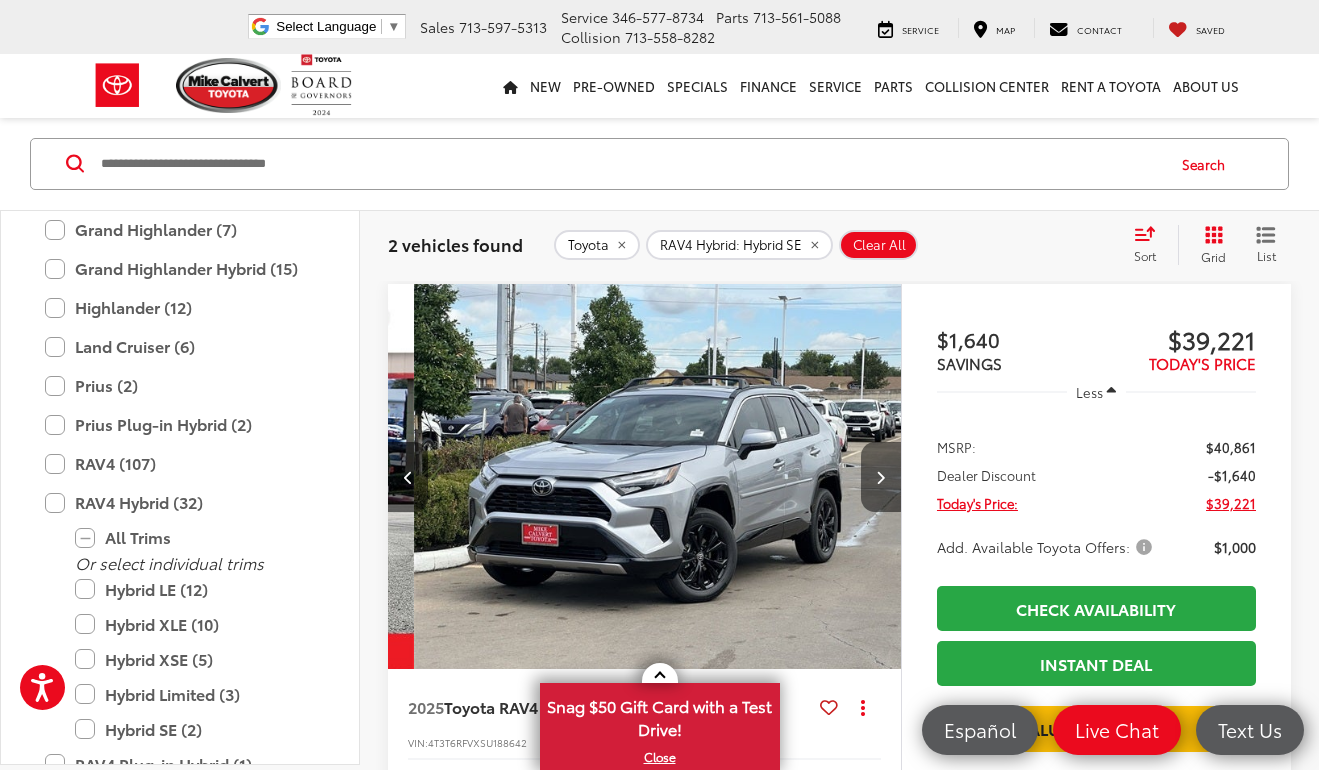 scroll, scrollTop: 0, scrollLeft: 516, axis: horizontal 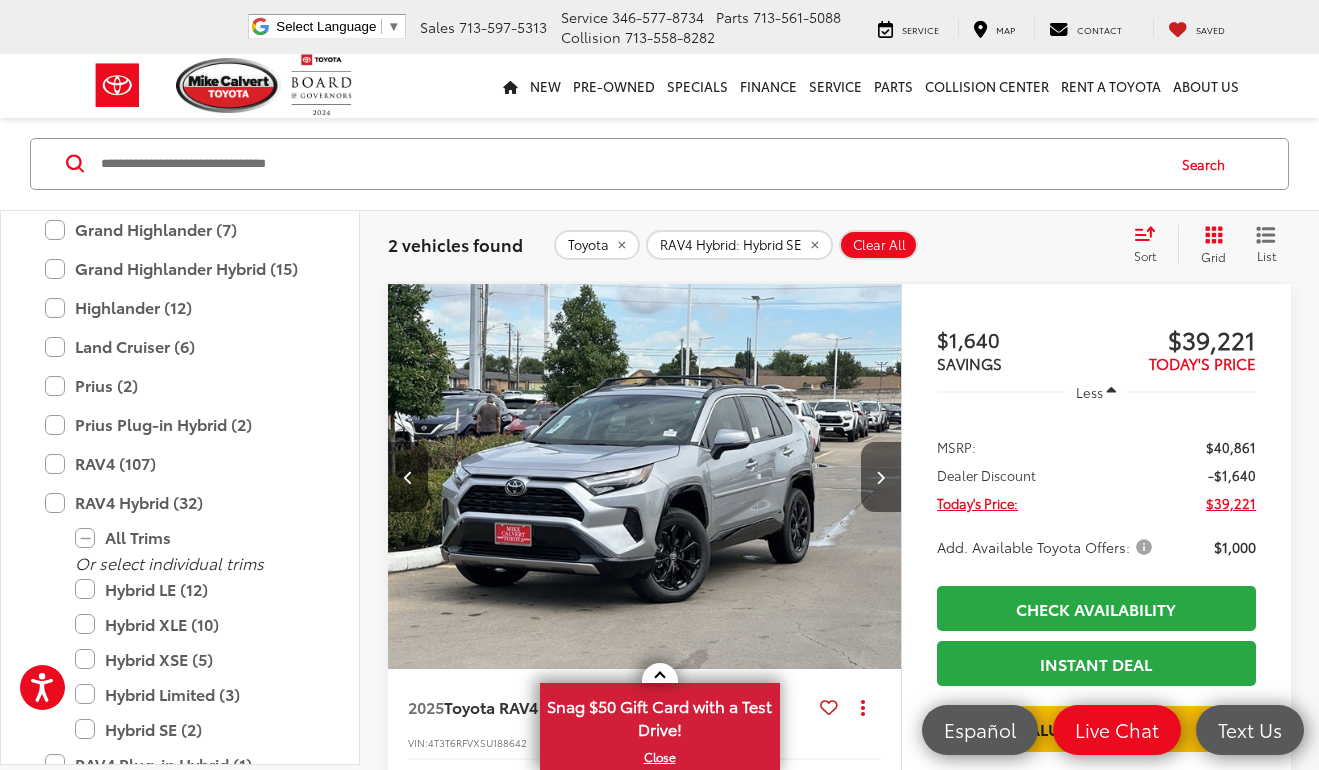 click at bounding box center (881, 477) 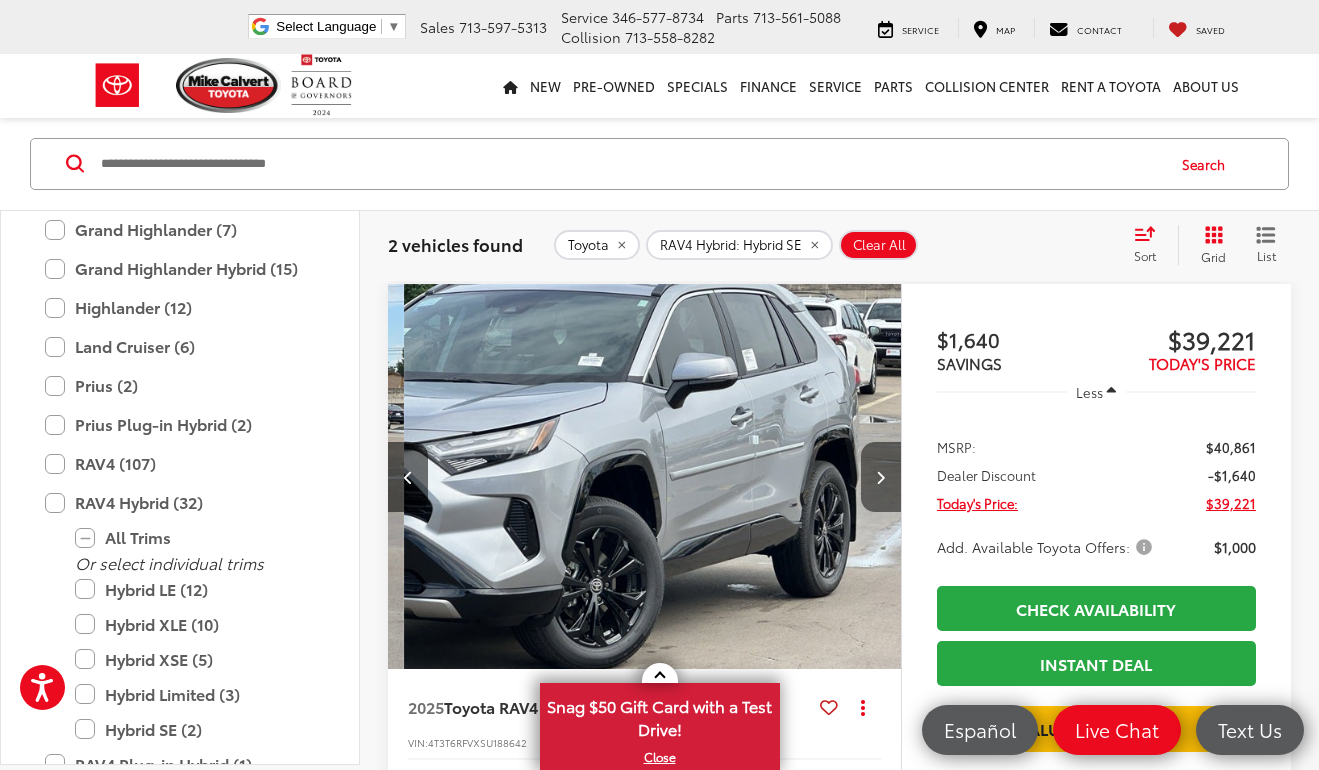 scroll, scrollTop: 0, scrollLeft: 1032, axis: horizontal 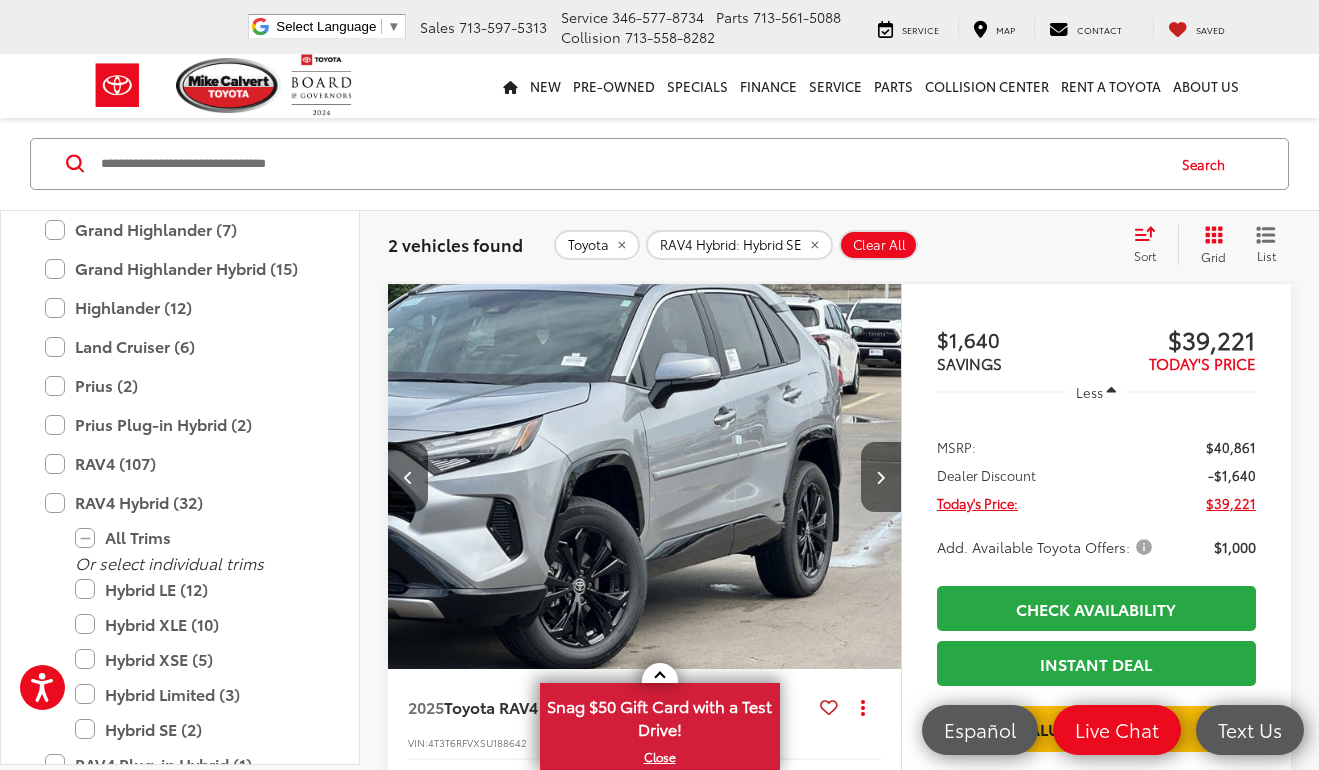 click at bounding box center [881, 477] 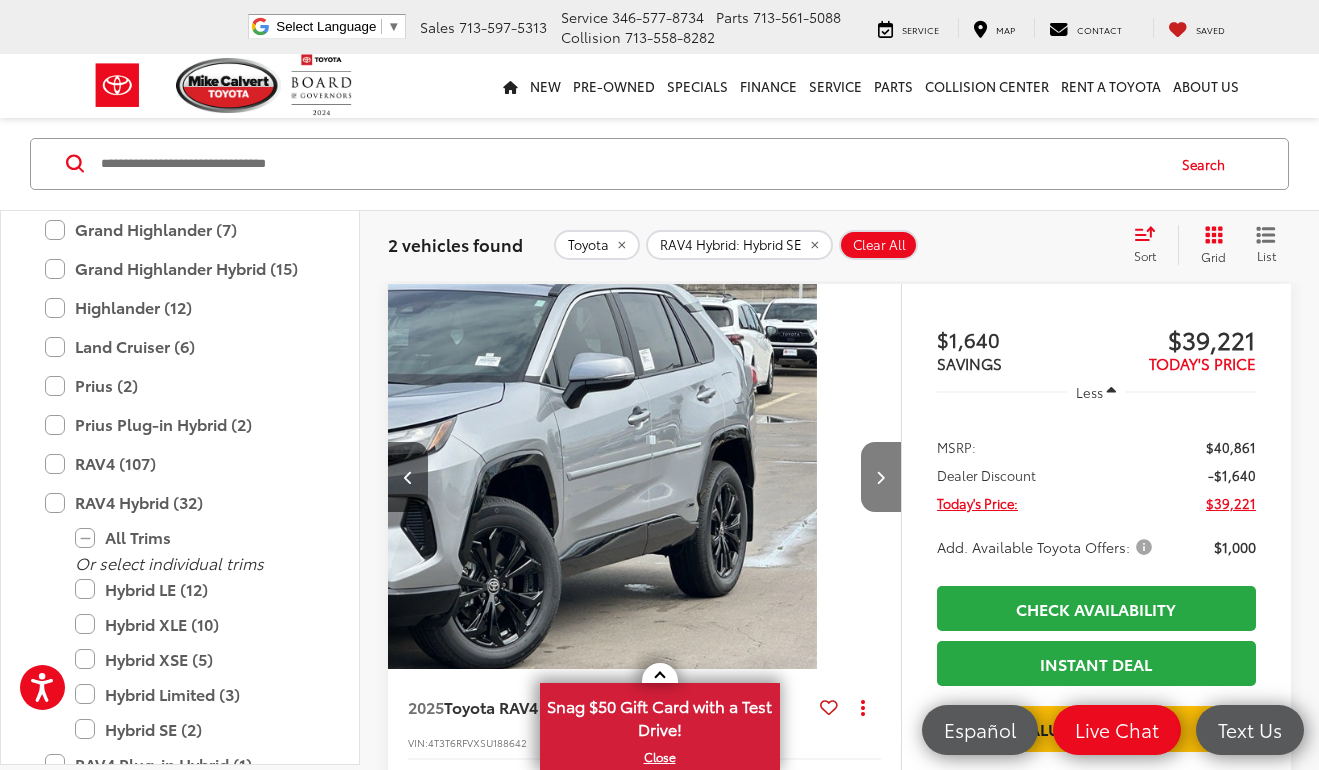 click at bounding box center [881, 477] 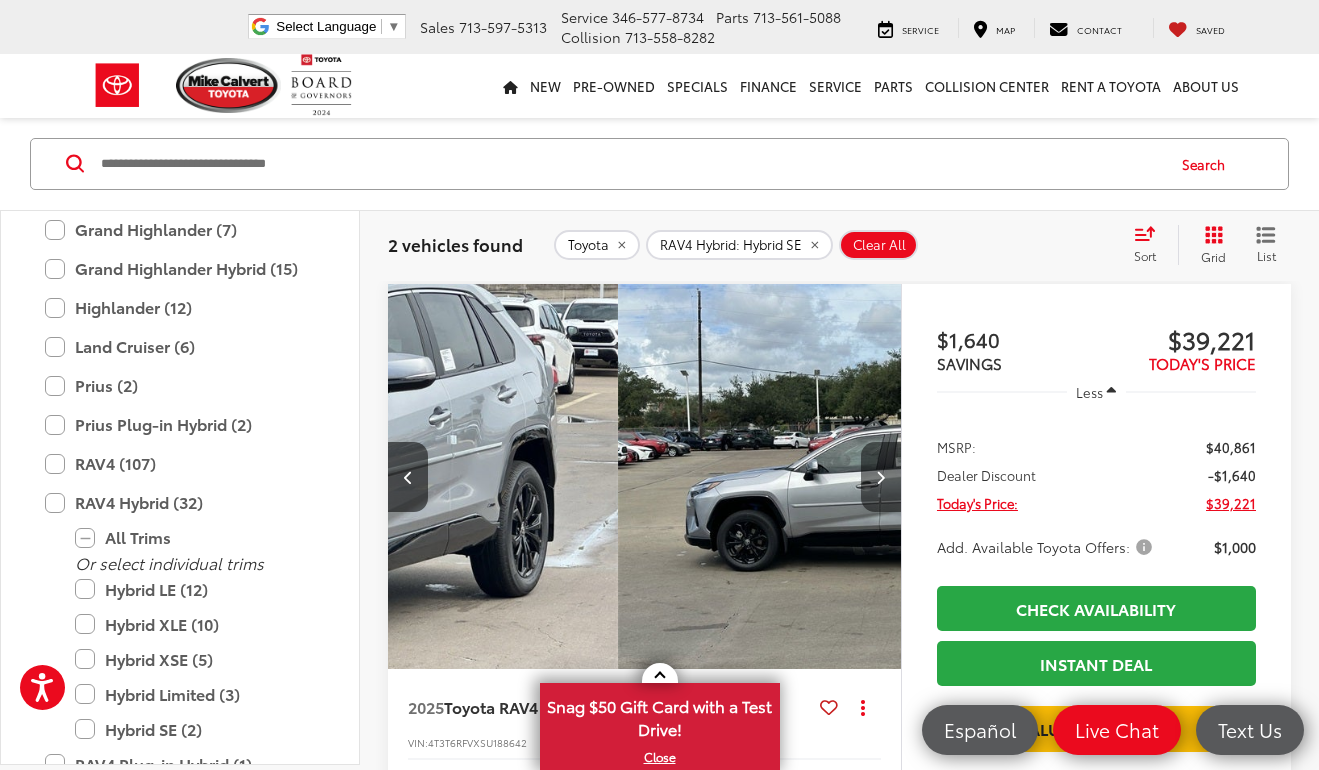 click at bounding box center (881, 477) 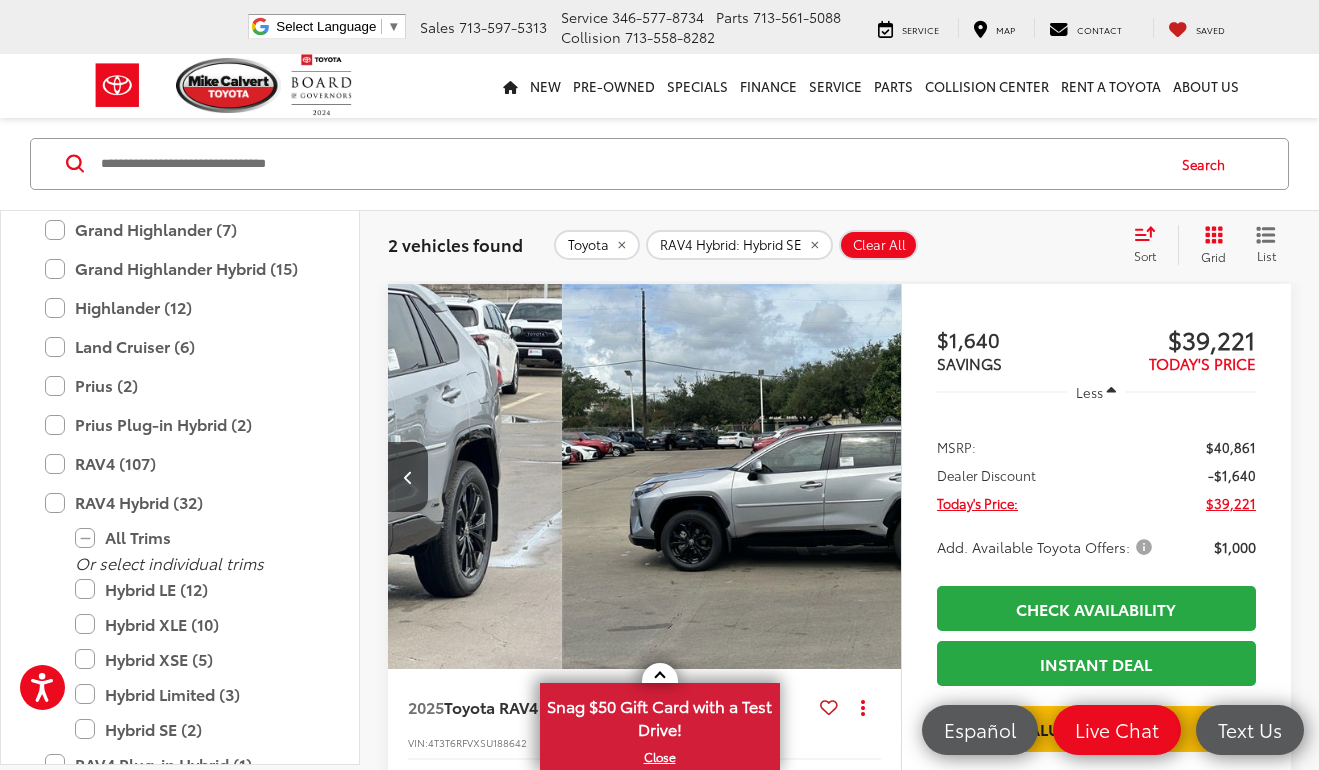 scroll, scrollTop: 0, scrollLeft: 1548, axis: horizontal 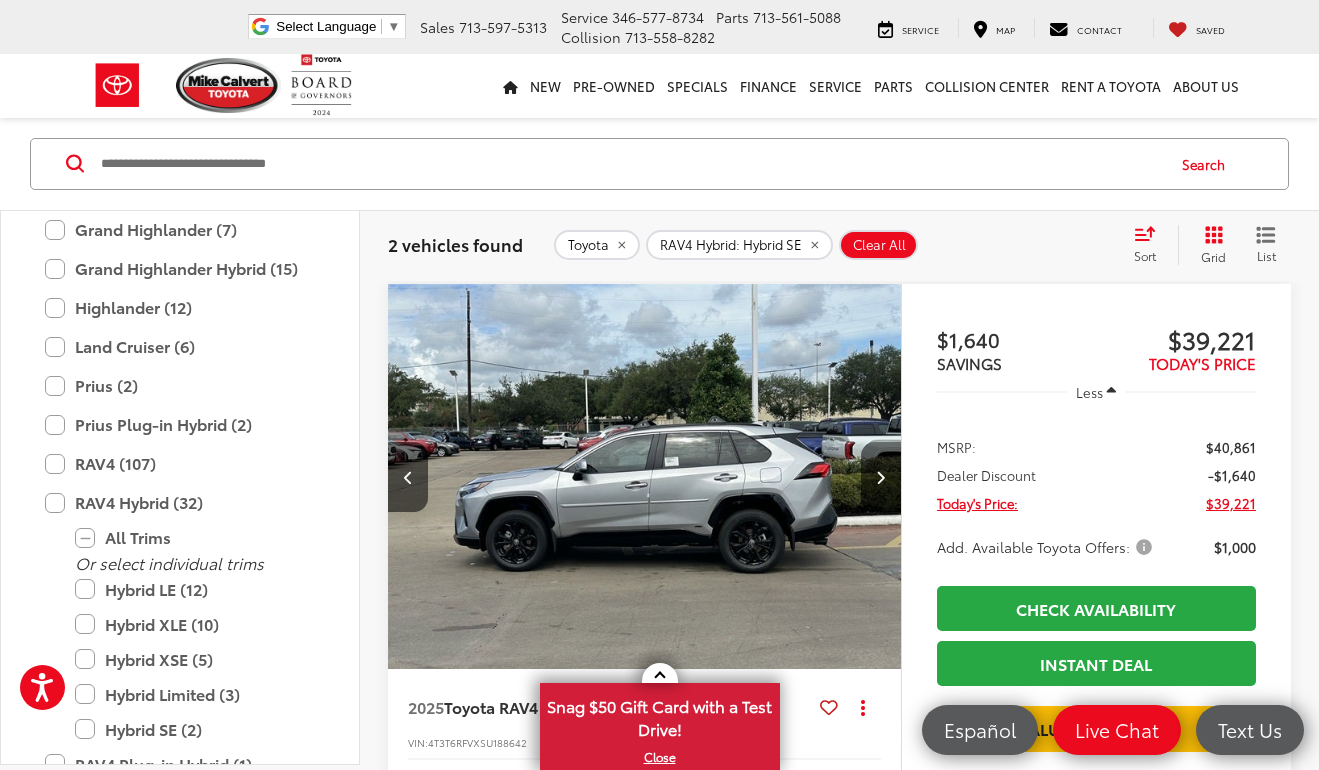 click at bounding box center (881, 477) 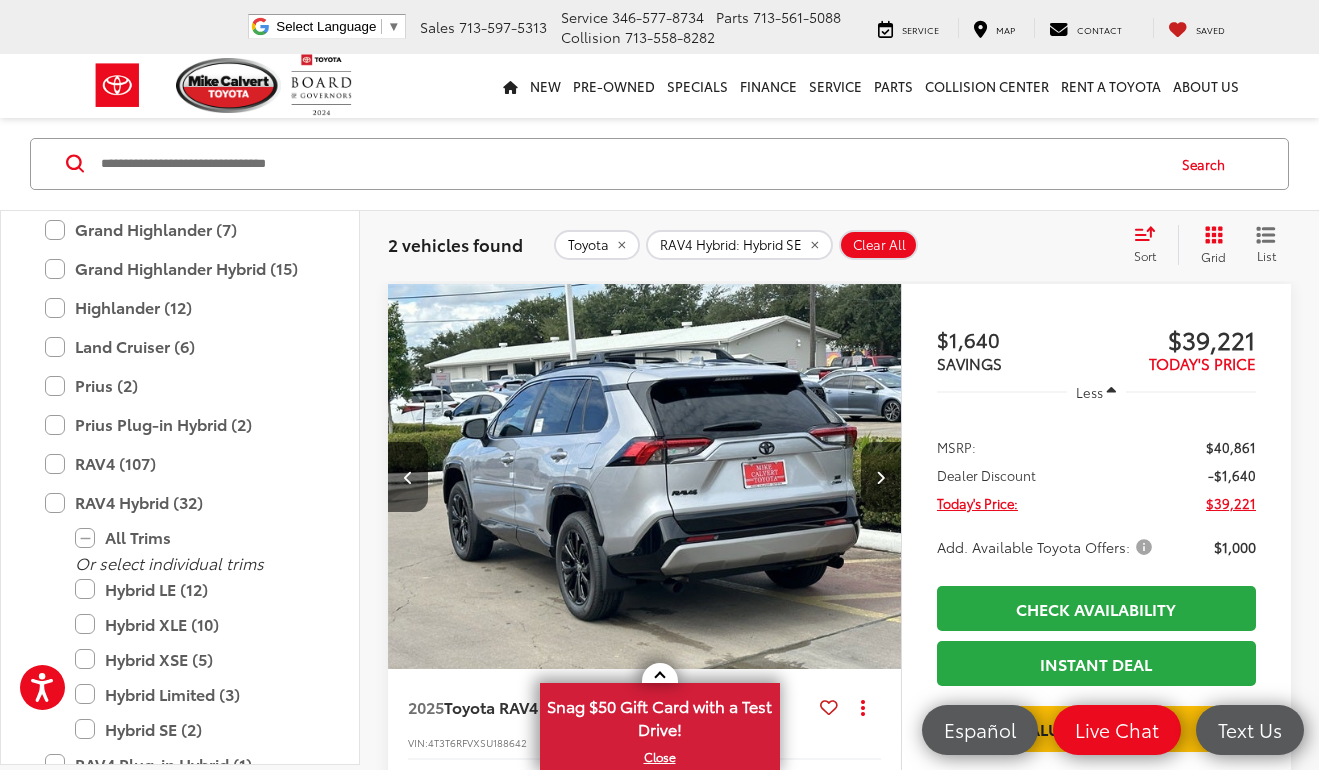 click at bounding box center [881, 477] 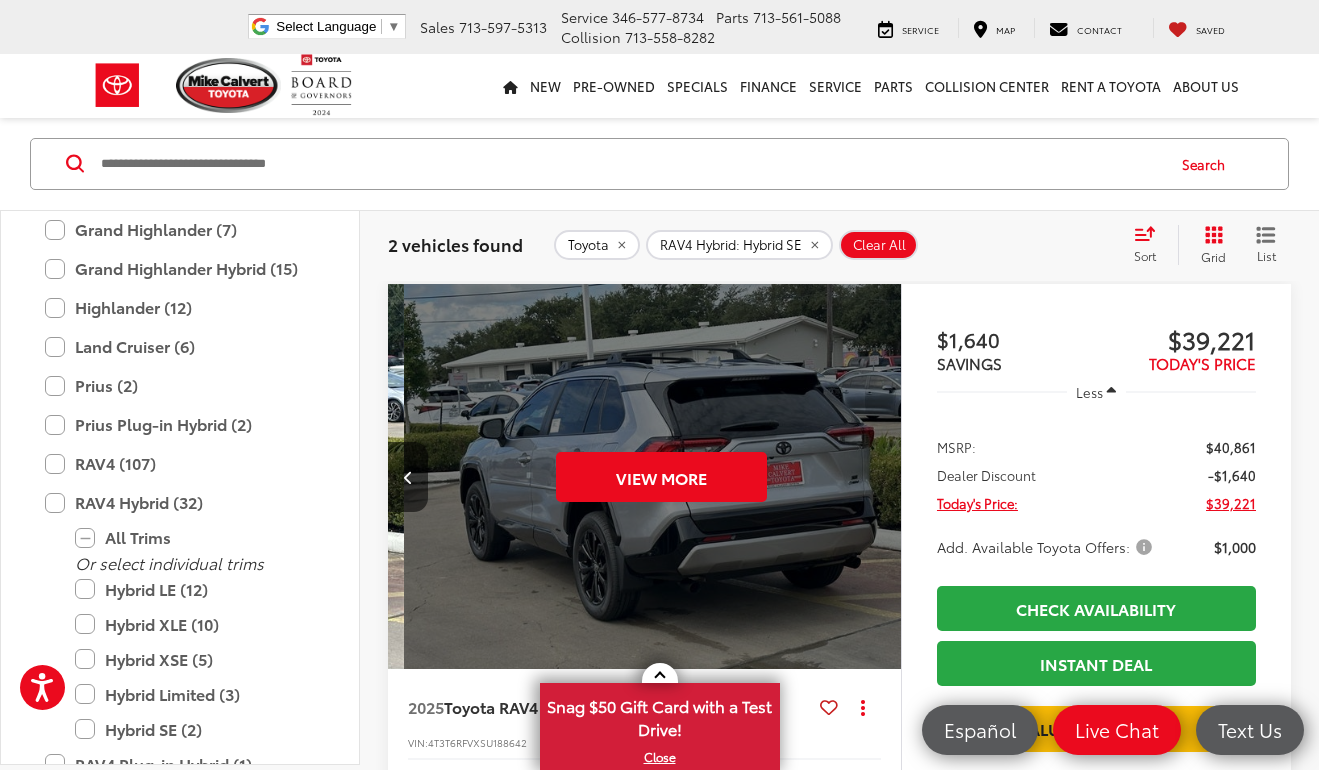 scroll, scrollTop: 0, scrollLeft: 2580, axis: horizontal 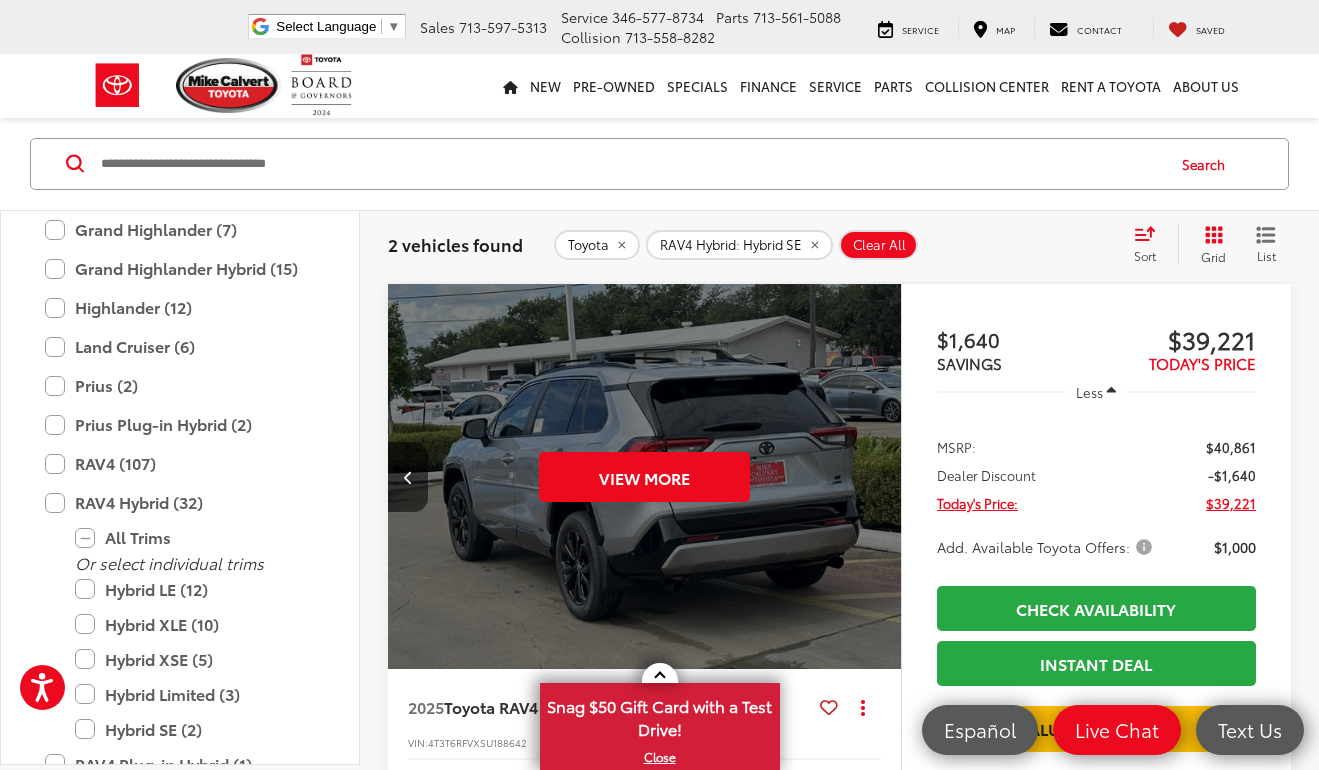 click on "View More" at bounding box center [645, 477] 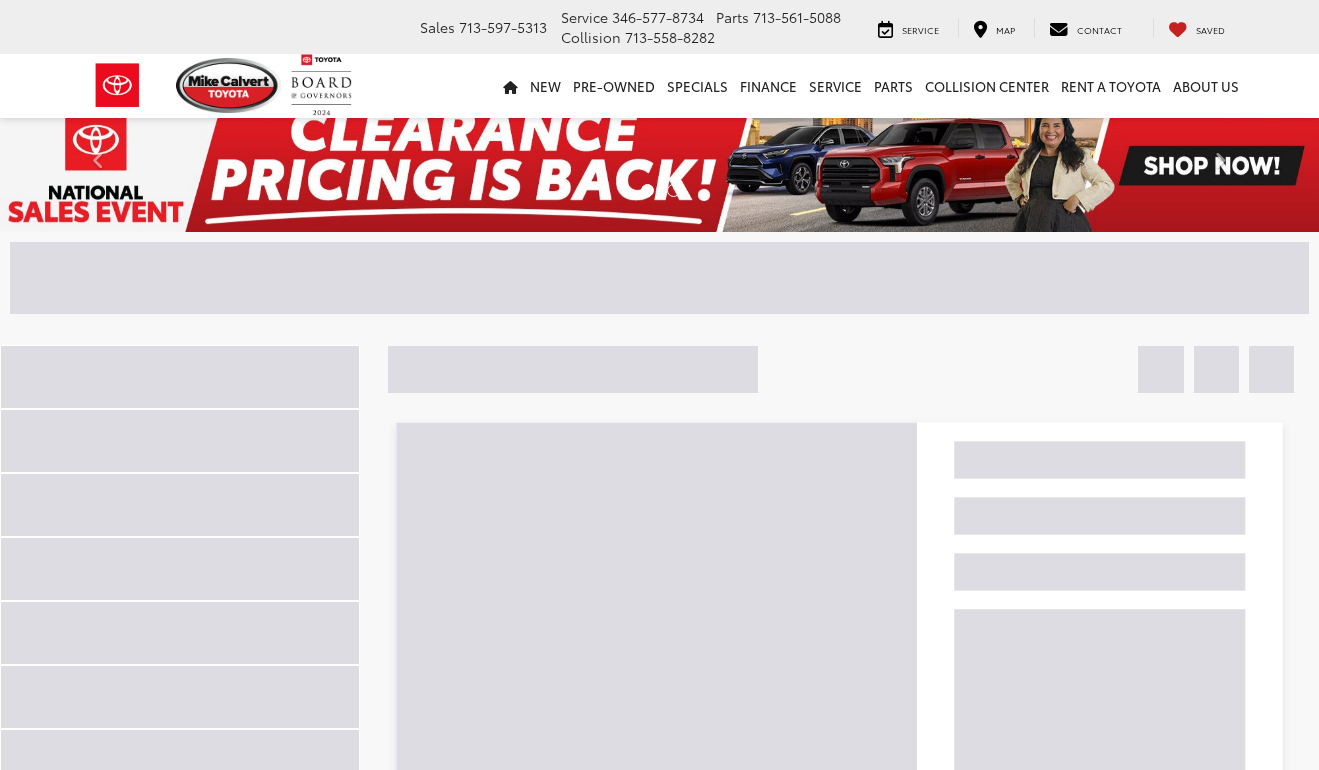 scroll, scrollTop: 0, scrollLeft: 0, axis: both 